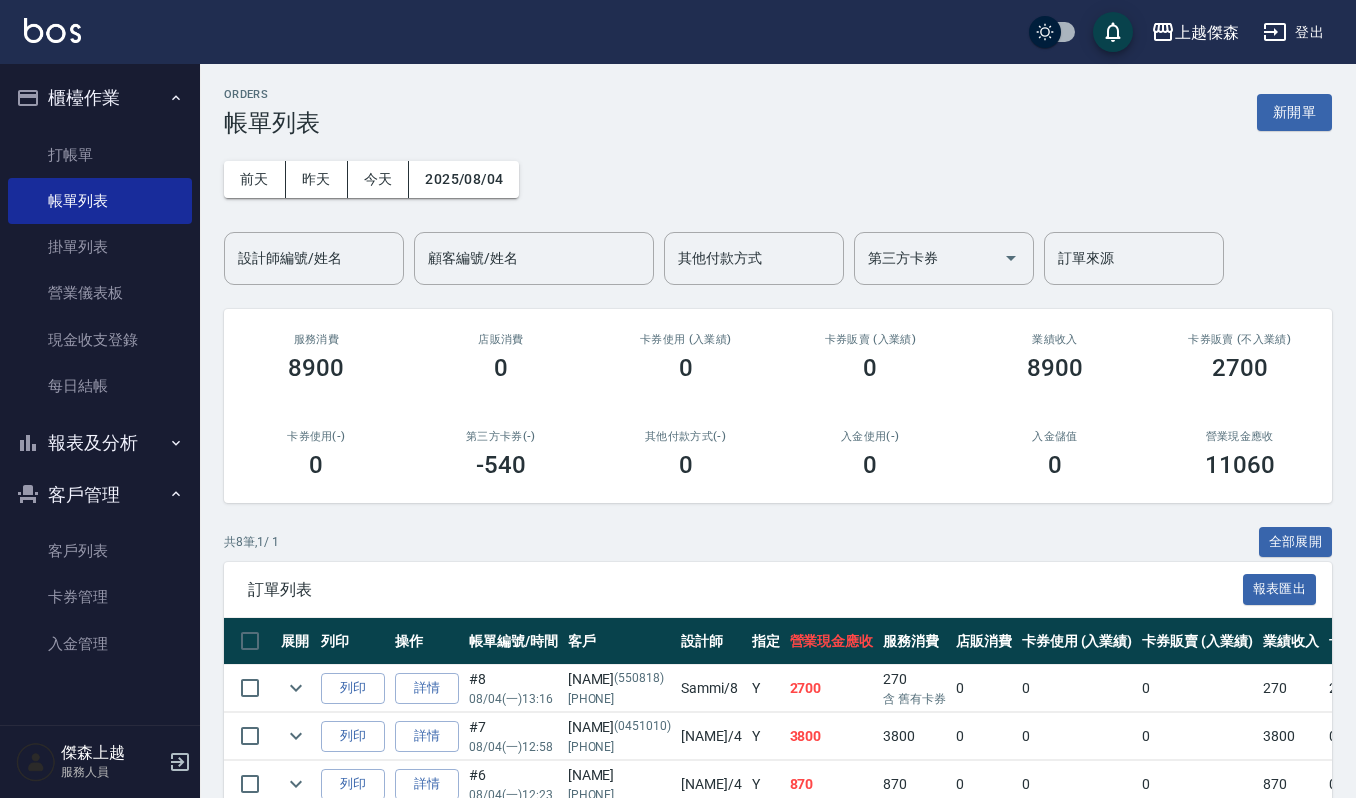 scroll, scrollTop: 0, scrollLeft: 0, axis: both 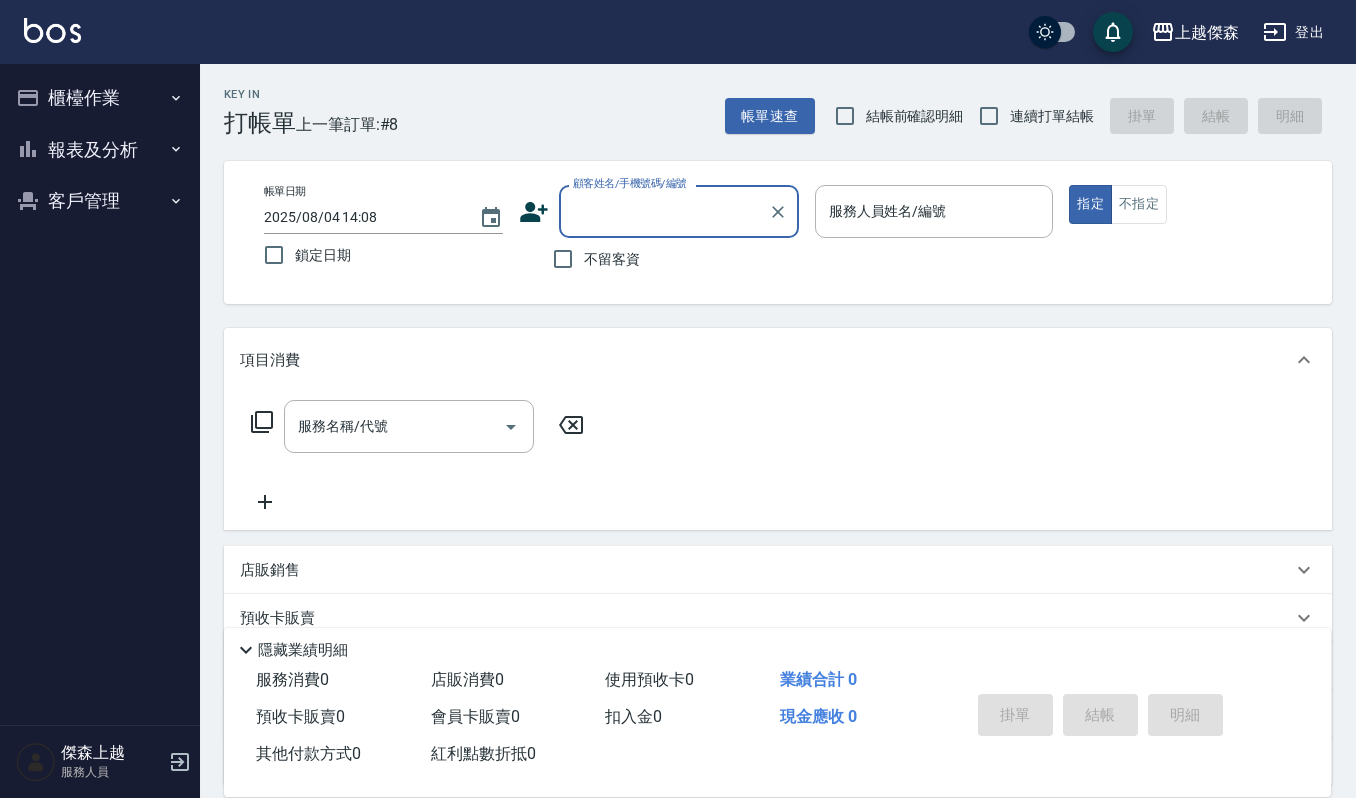 click on "櫃檯作業" at bounding box center (100, 98) 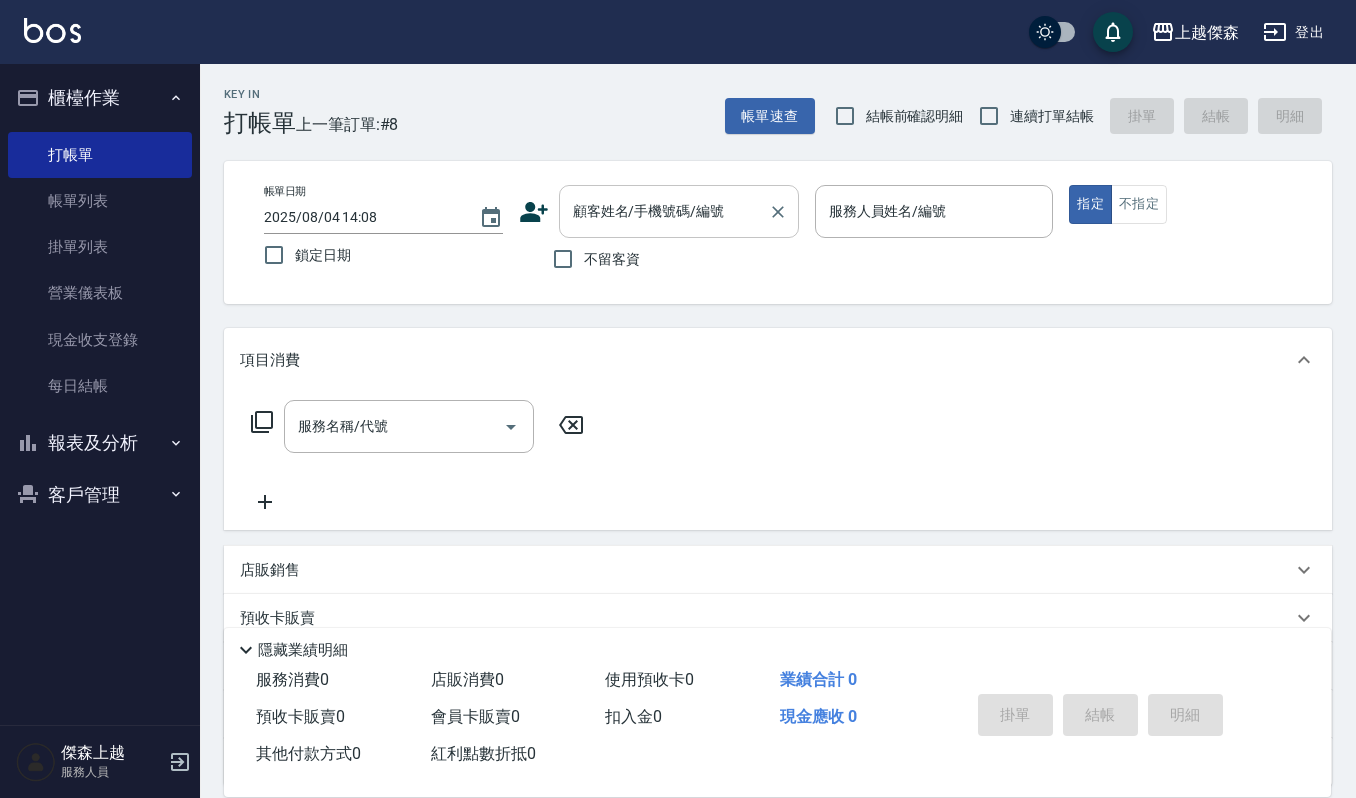 click on "顧客姓名/手機號碼/編號" at bounding box center [664, 211] 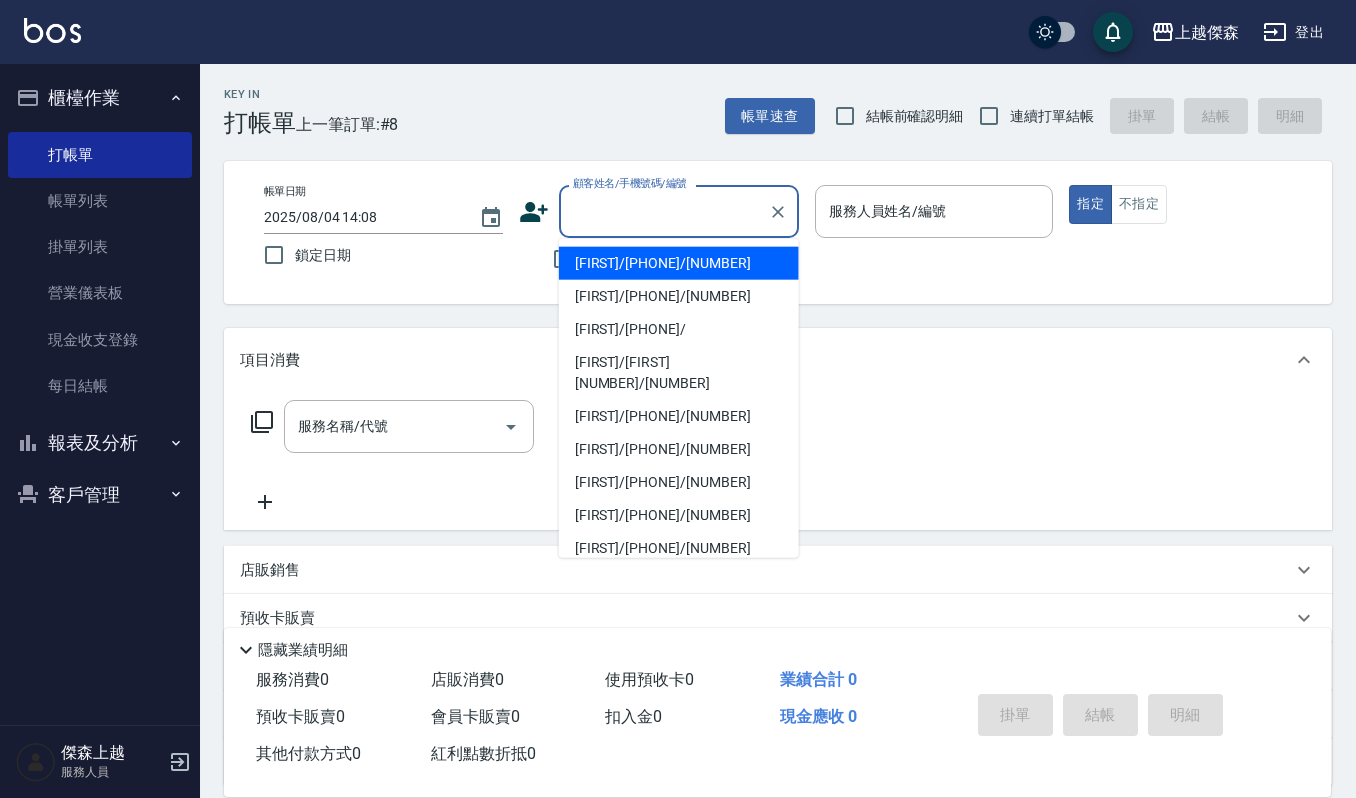 type on "ㄐ" 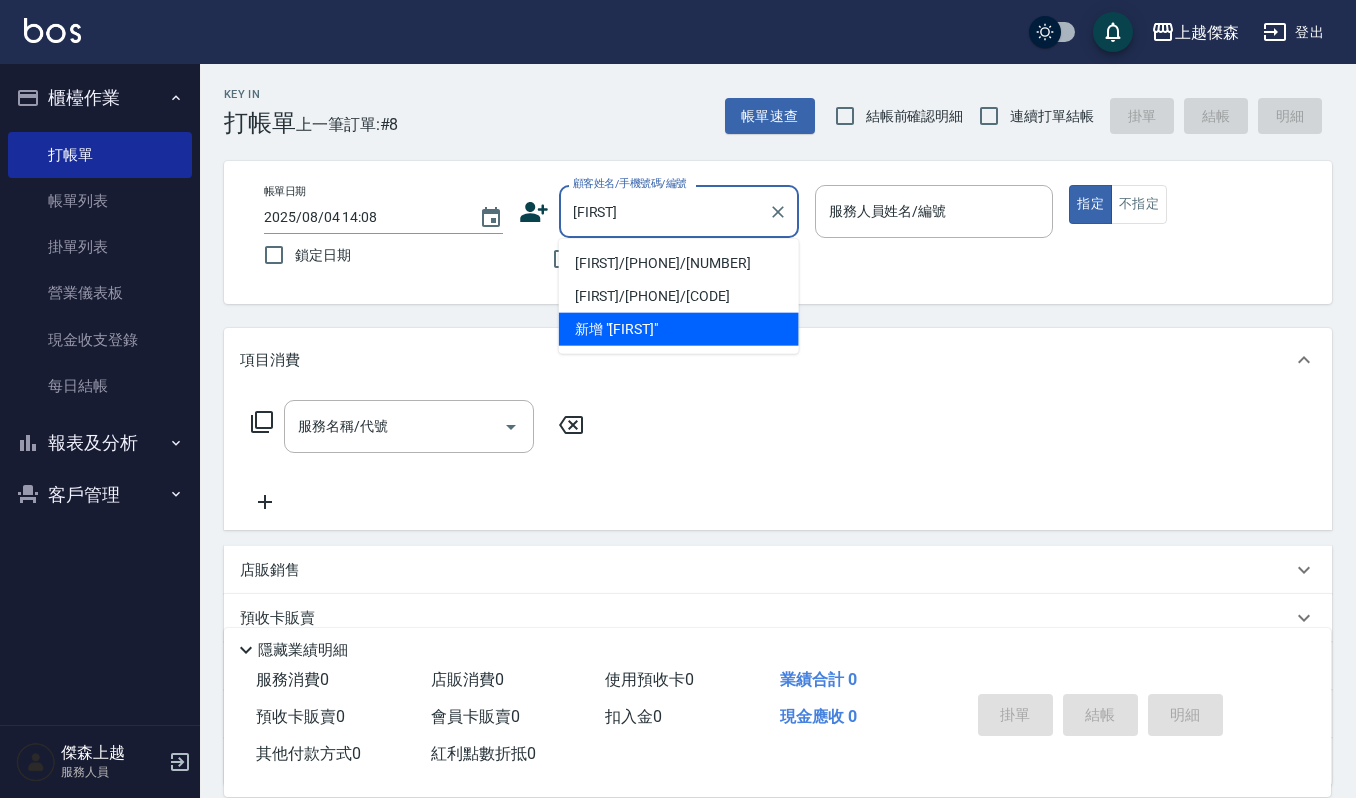 click on "陳榕涵/0965070913/70913" at bounding box center (679, 263) 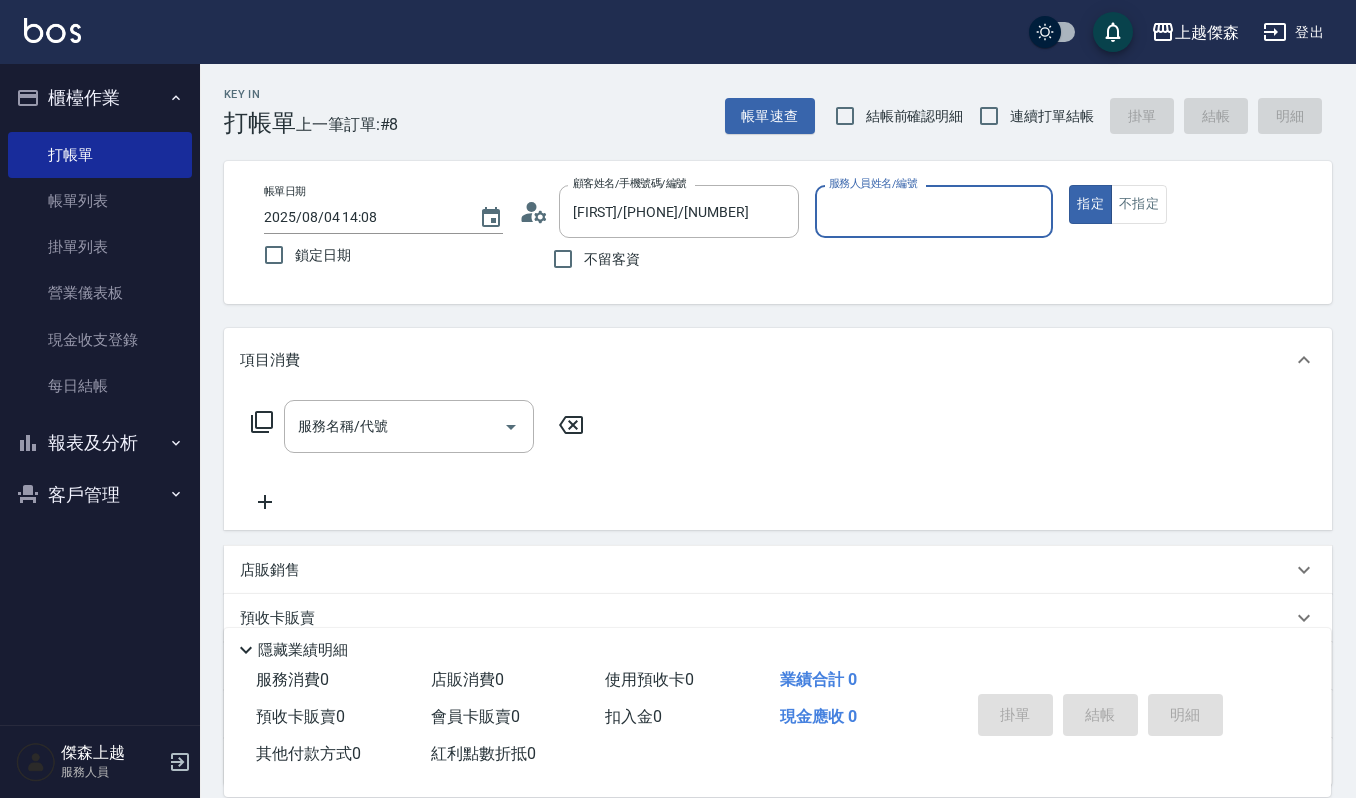 click on "服務人員姓名/編號" at bounding box center [934, 211] 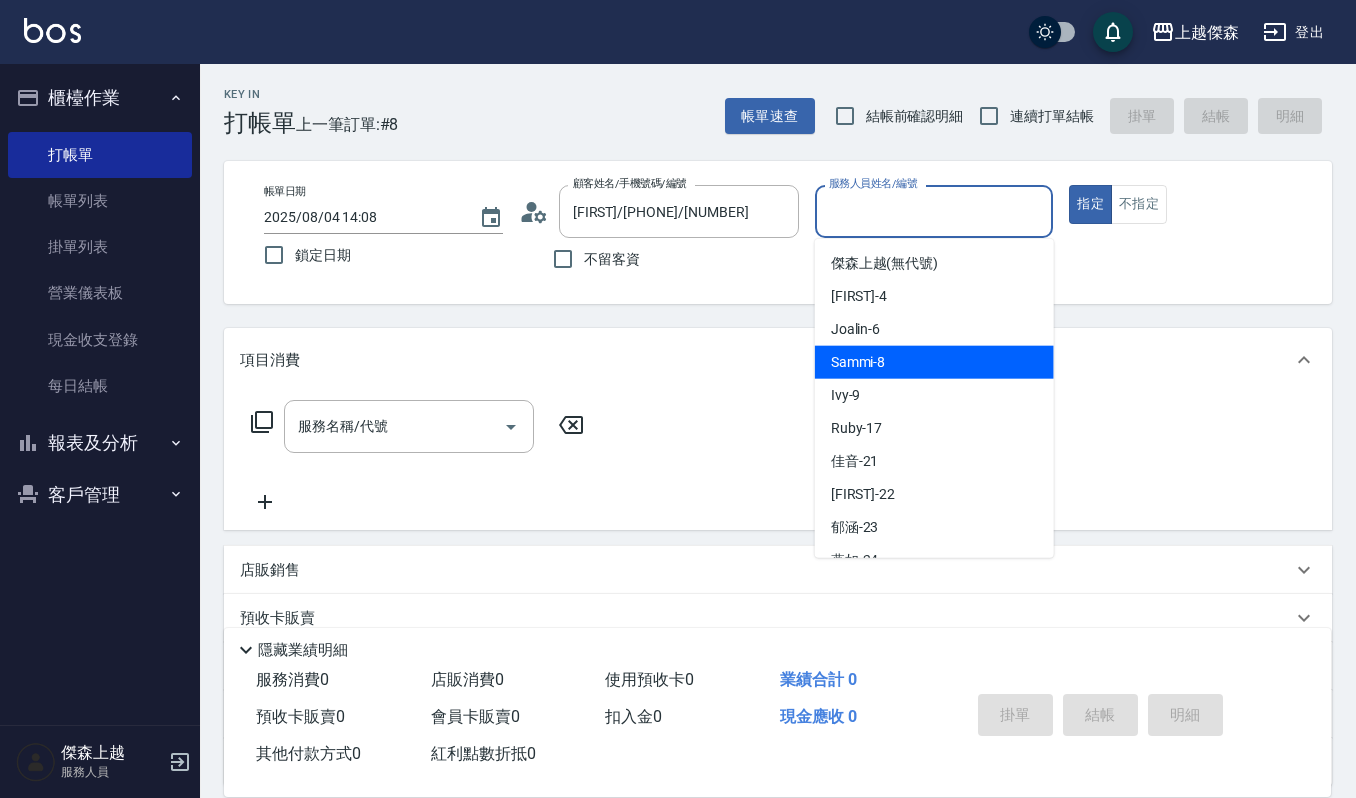 click on "Sammi -8" at bounding box center (934, 362) 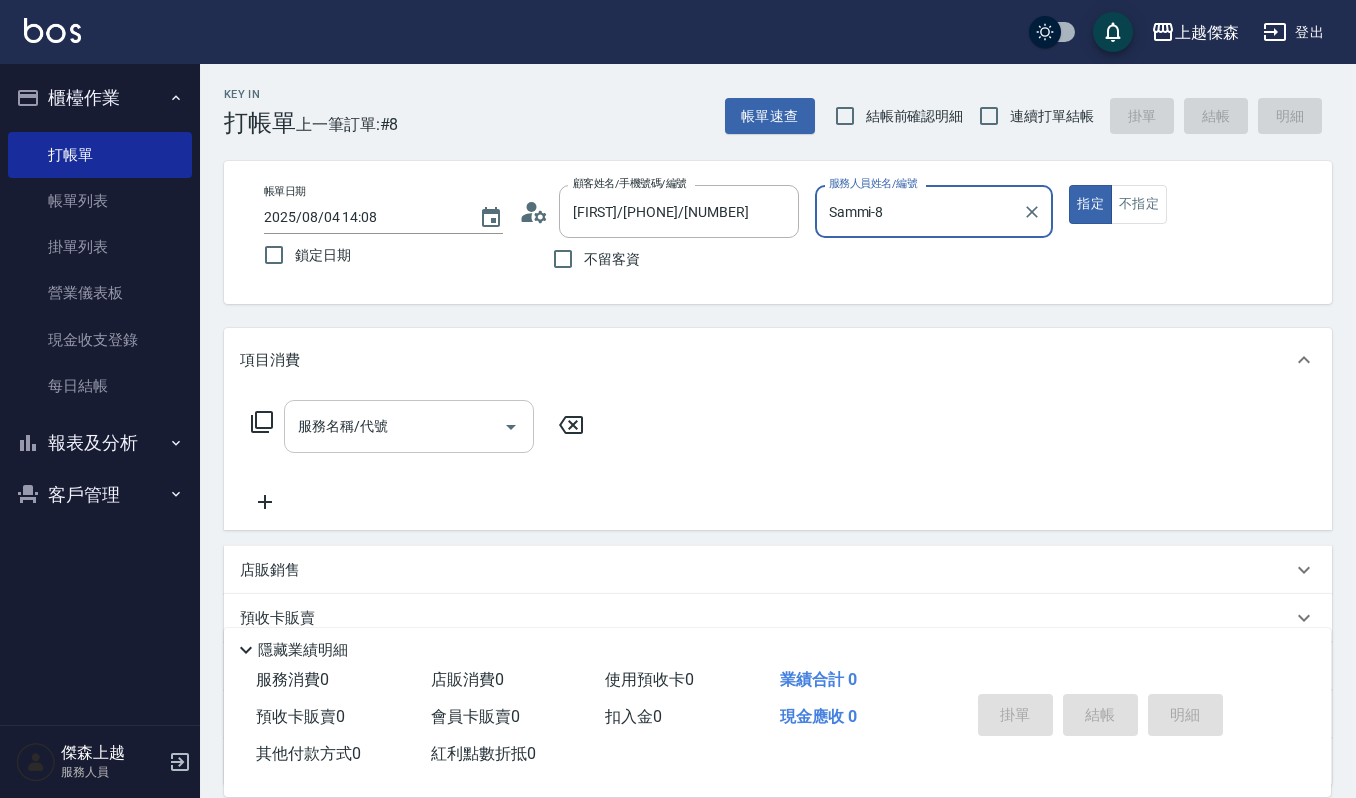 click on "服務名稱/代號" at bounding box center [394, 426] 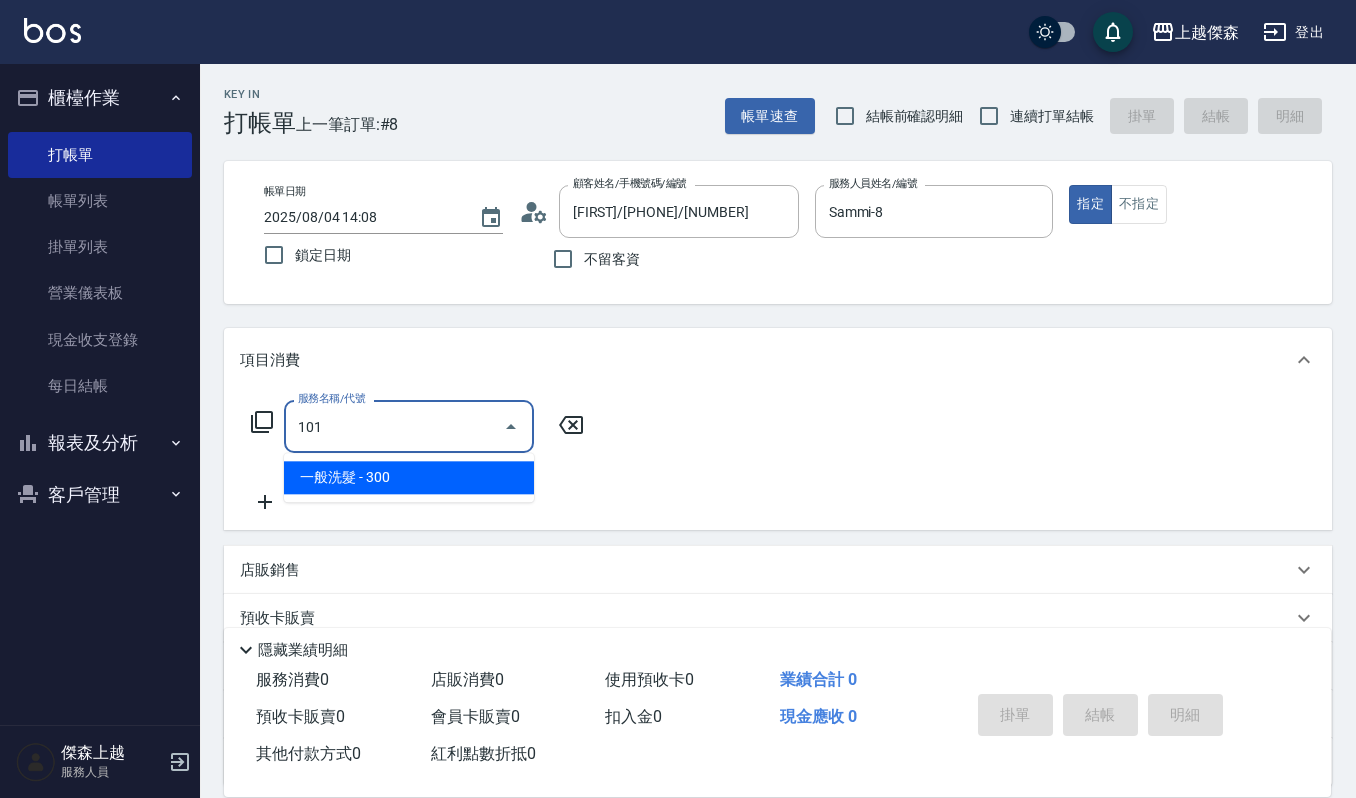 type on "一般洗髮(101)" 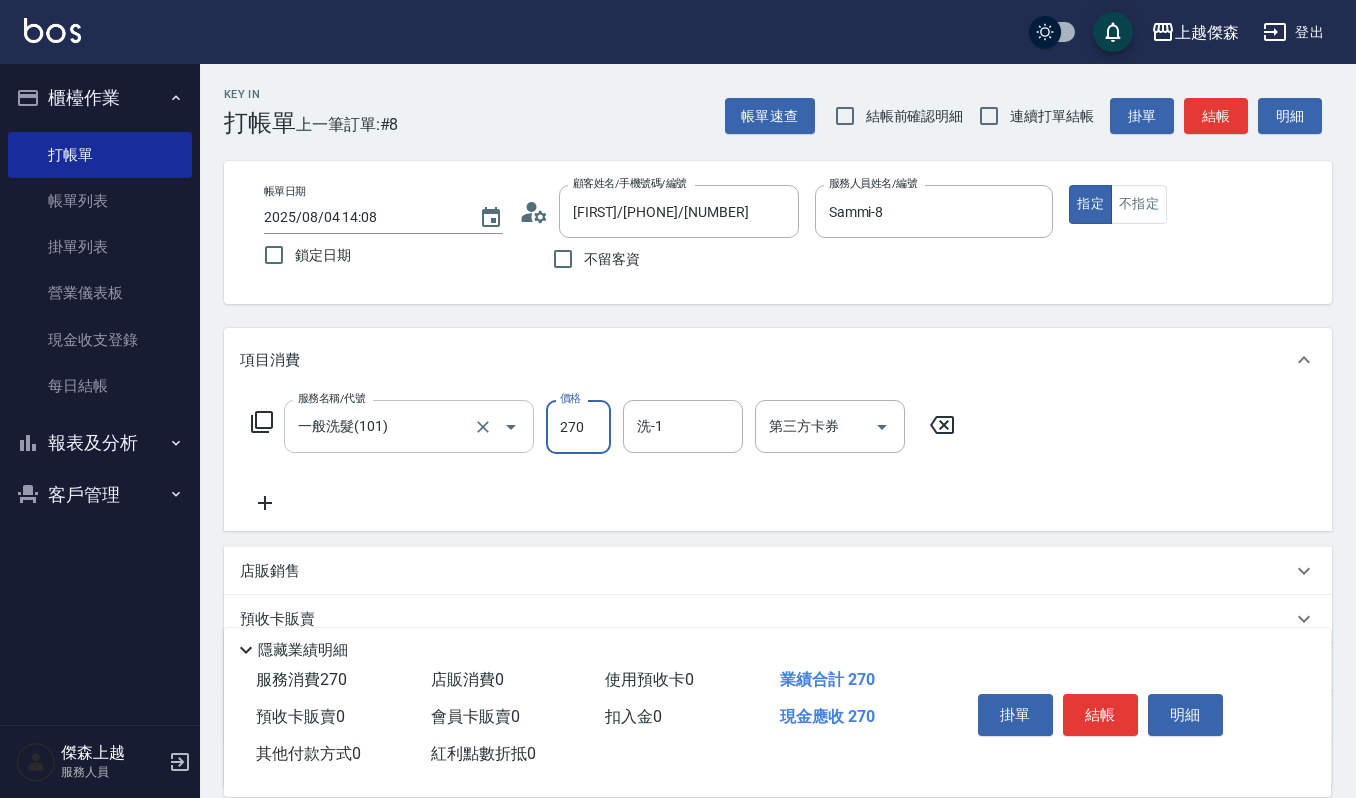 type on "270" 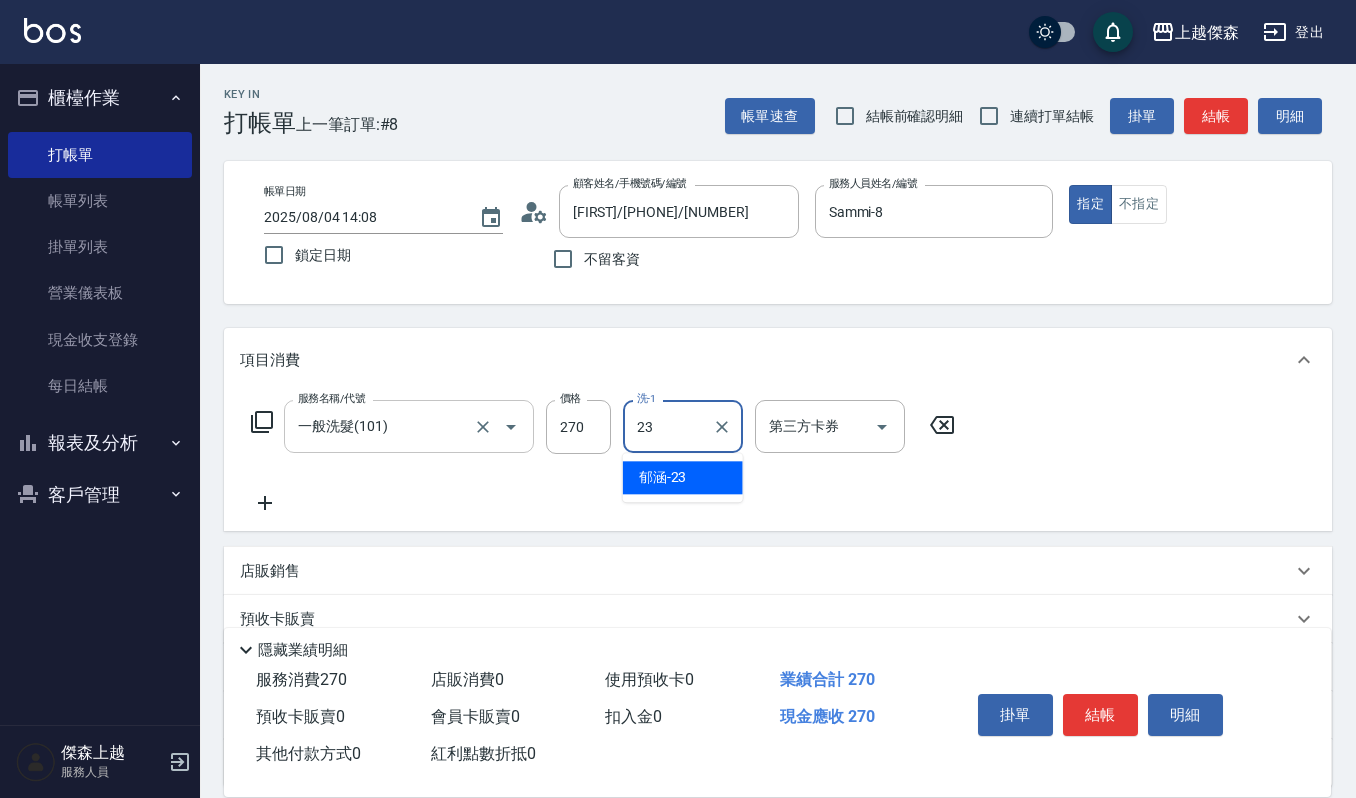 type on "郁涵-23" 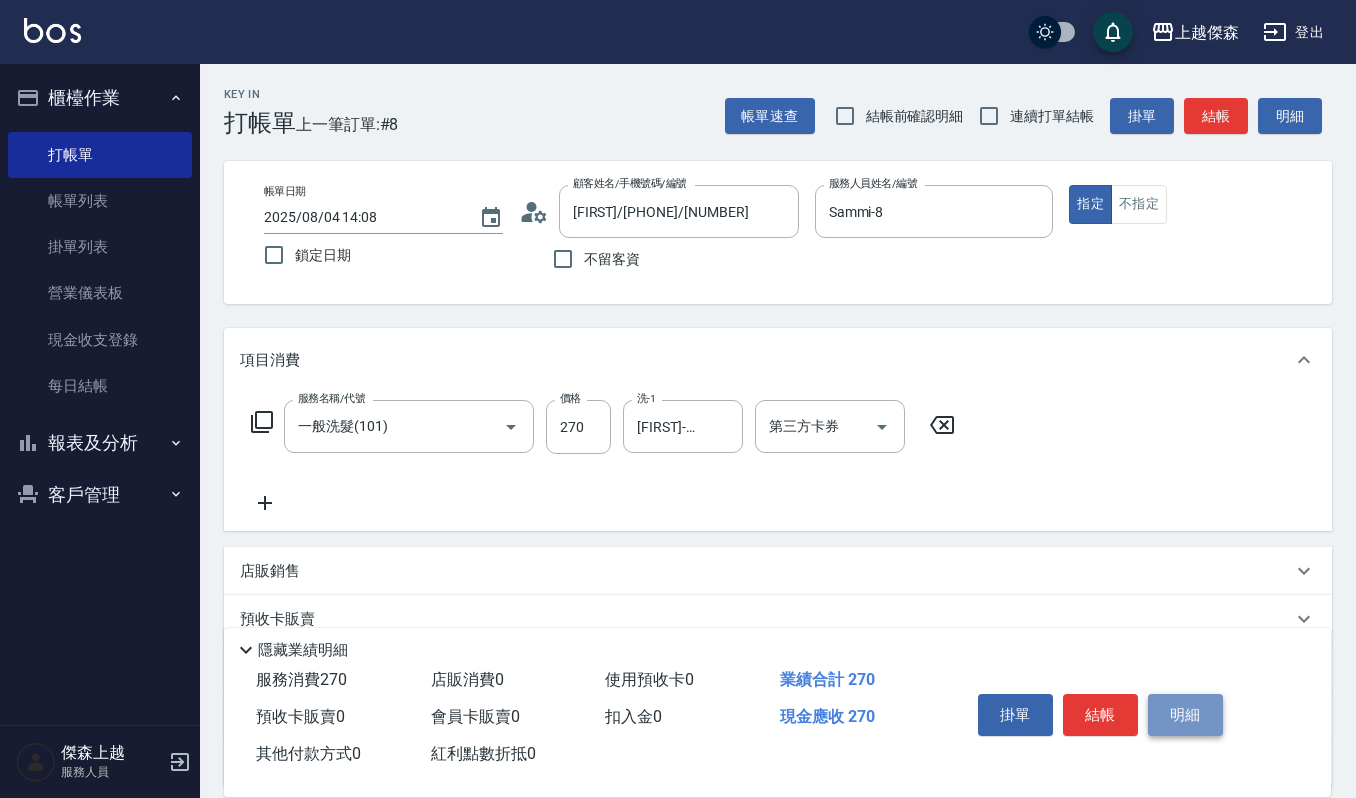 click on "明細" at bounding box center [1185, 715] 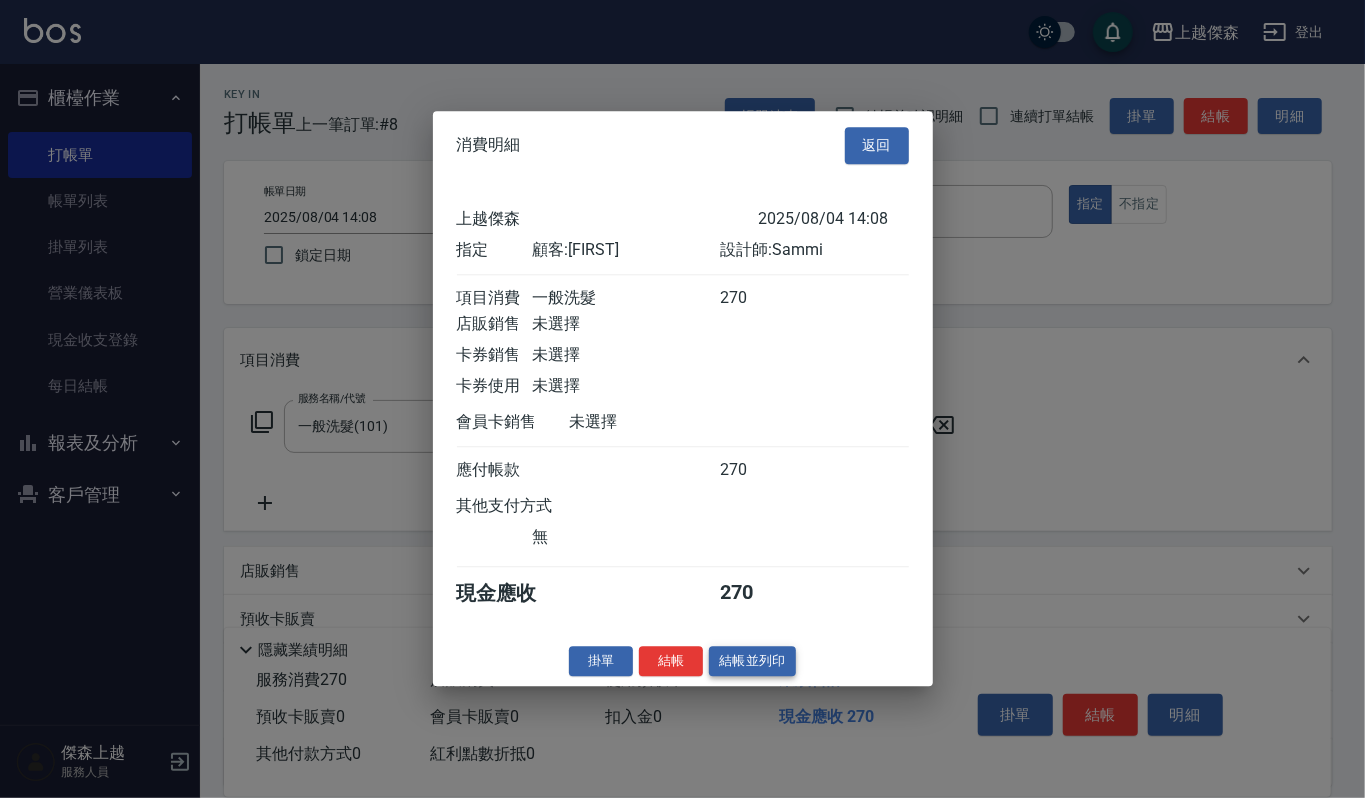 click on "結帳並列印" at bounding box center [752, 661] 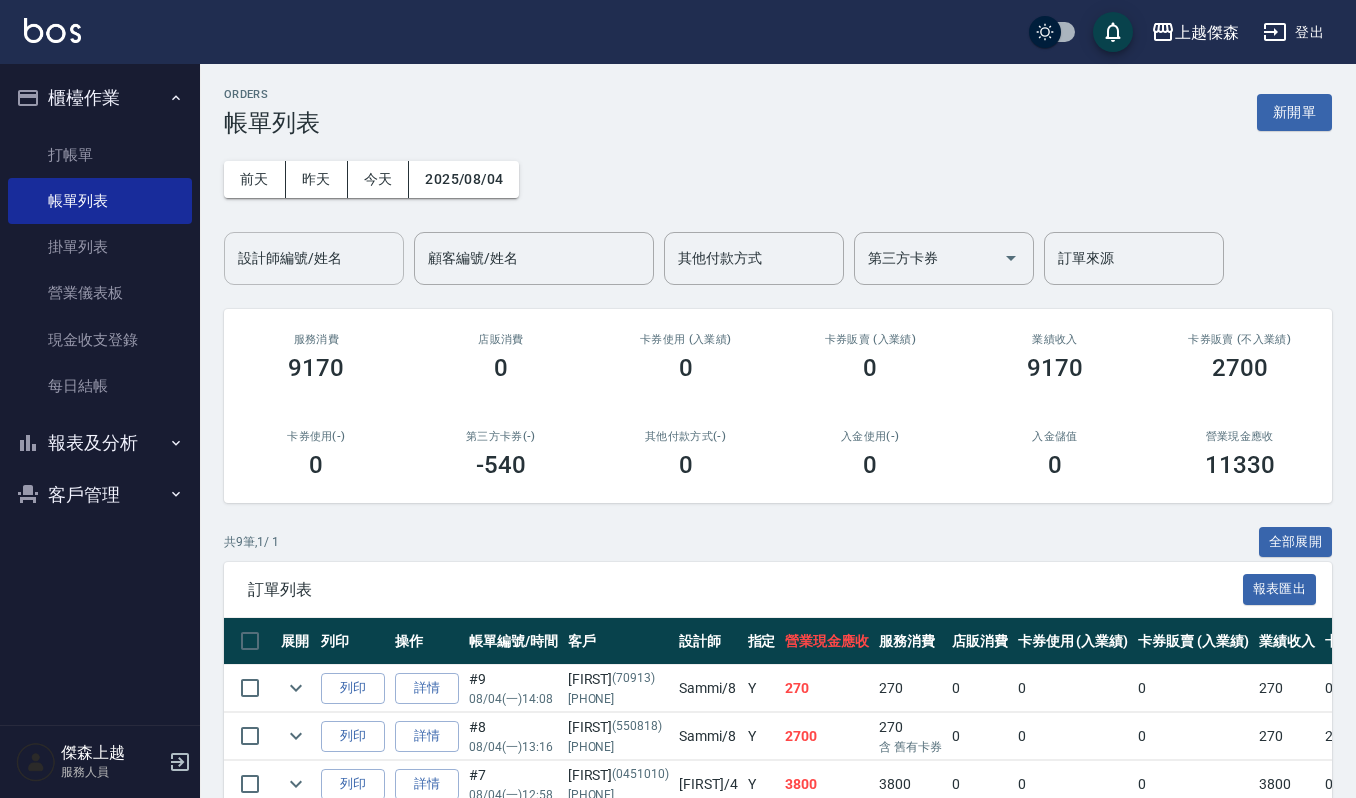 click on "設計師編號/姓名" at bounding box center (314, 258) 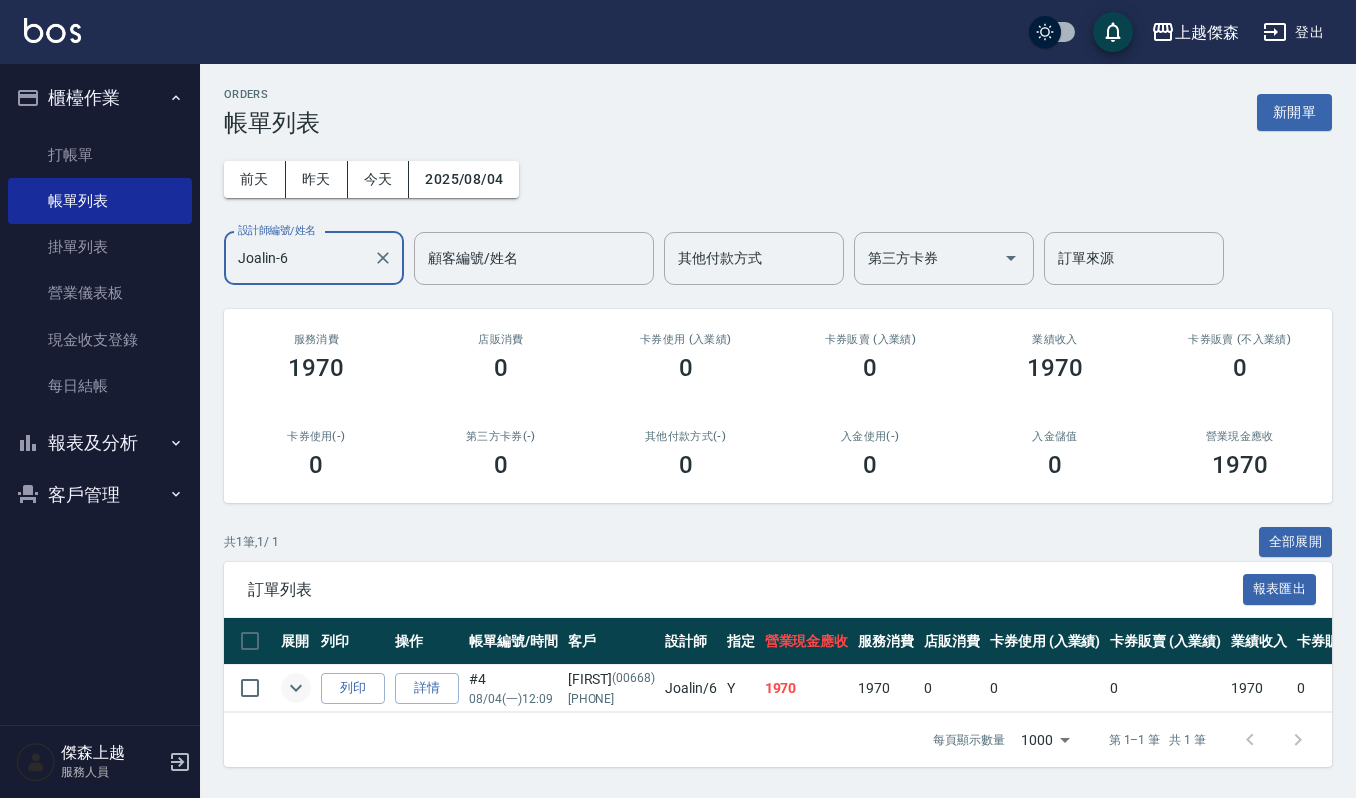 type on "Joalin-6" 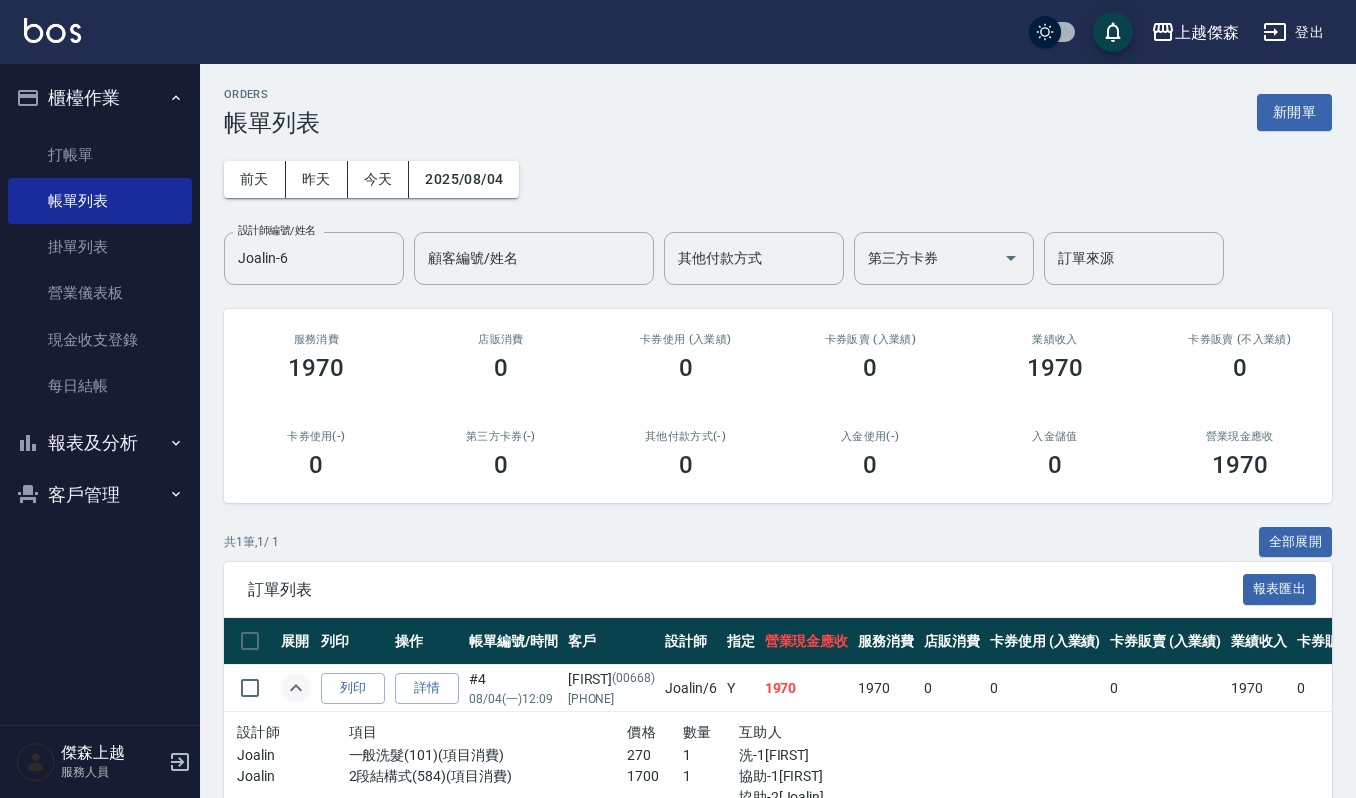 scroll, scrollTop: 117, scrollLeft: 0, axis: vertical 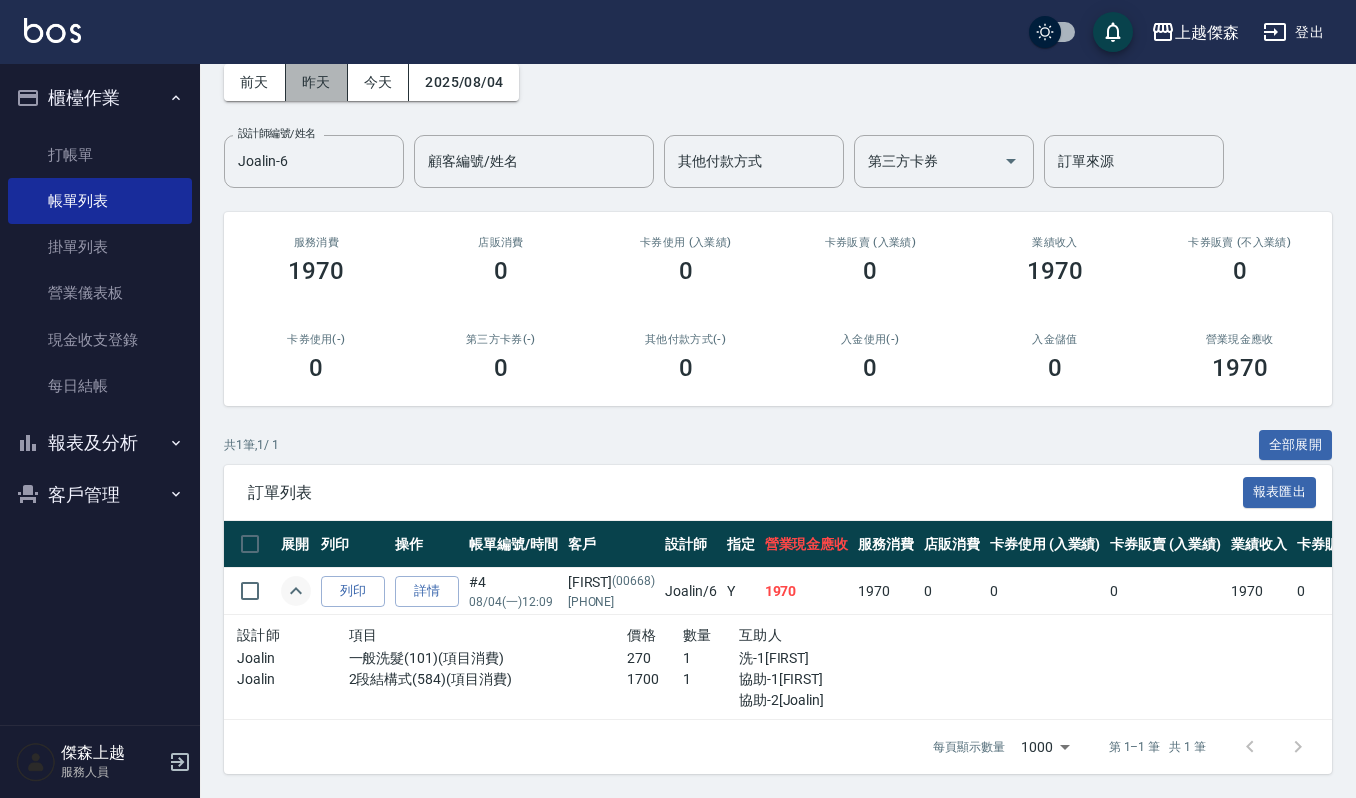click on "昨天" at bounding box center (317, 82) 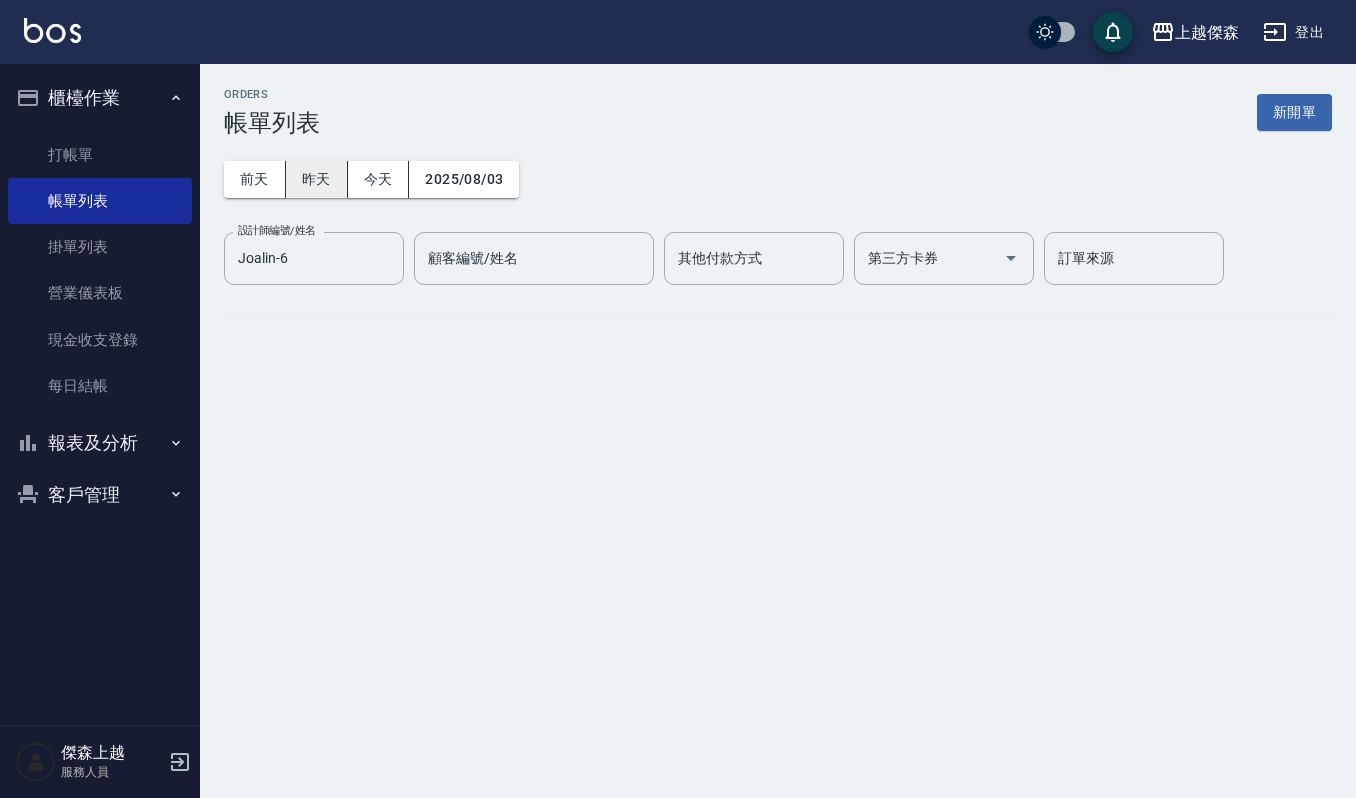 scroll, scrollTop: 0, scrollLeft: 0, axis: both 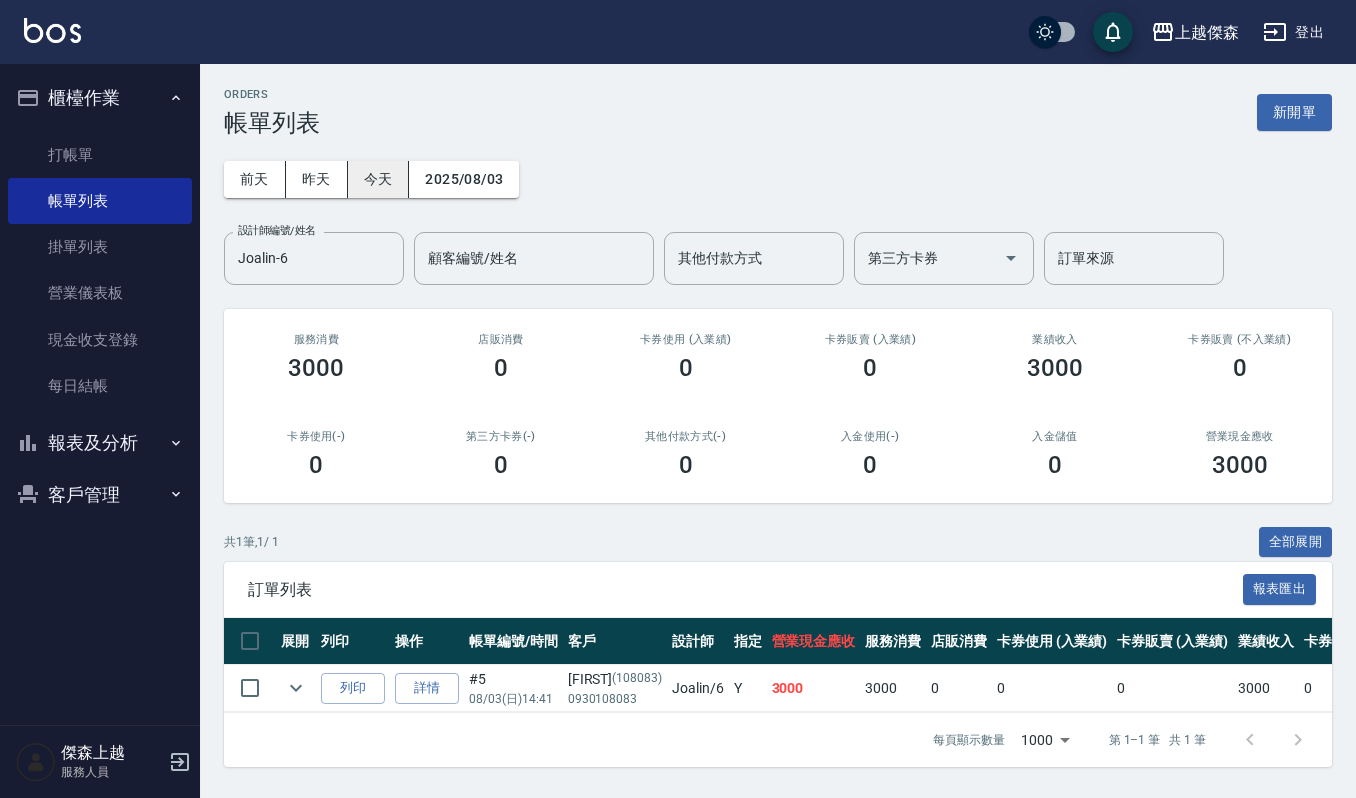 click on "今天" at bounding box center (379, 179) 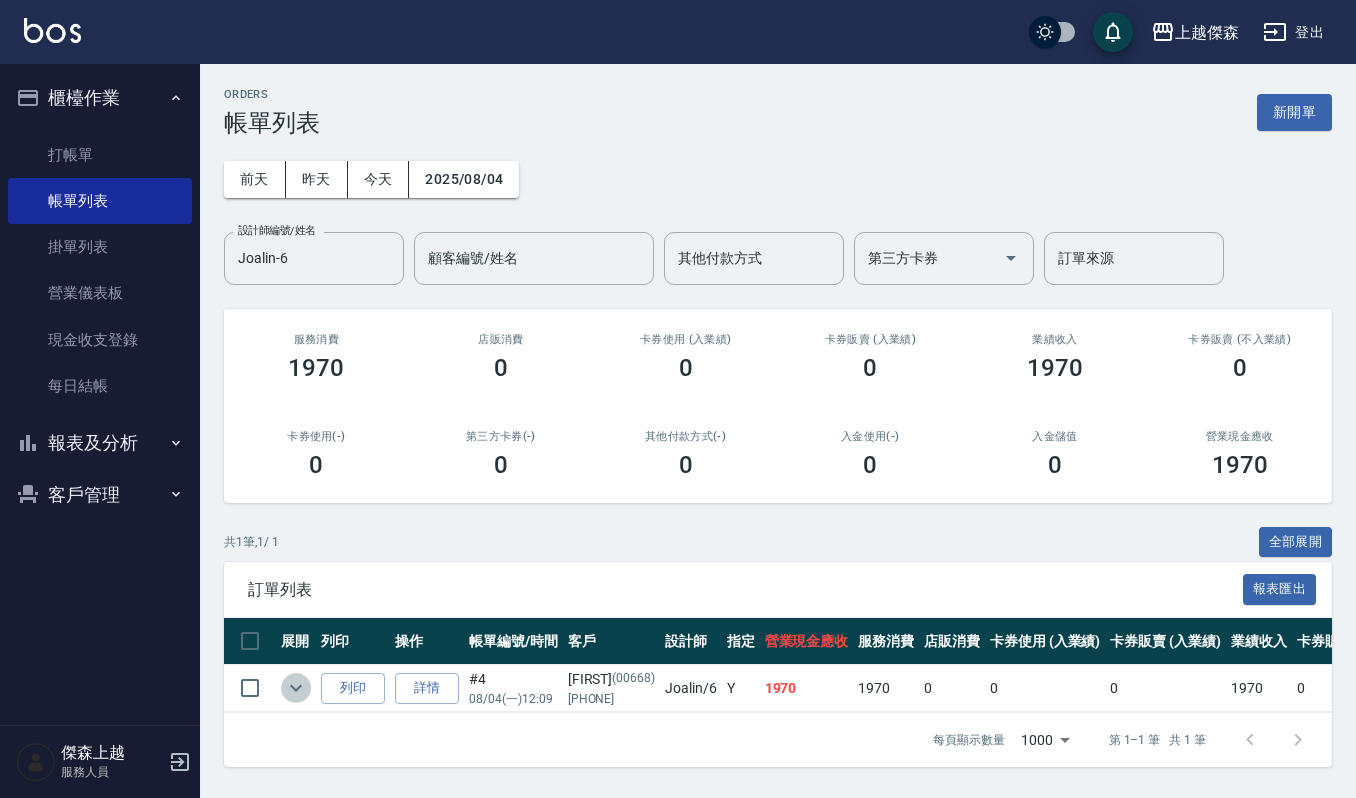 click 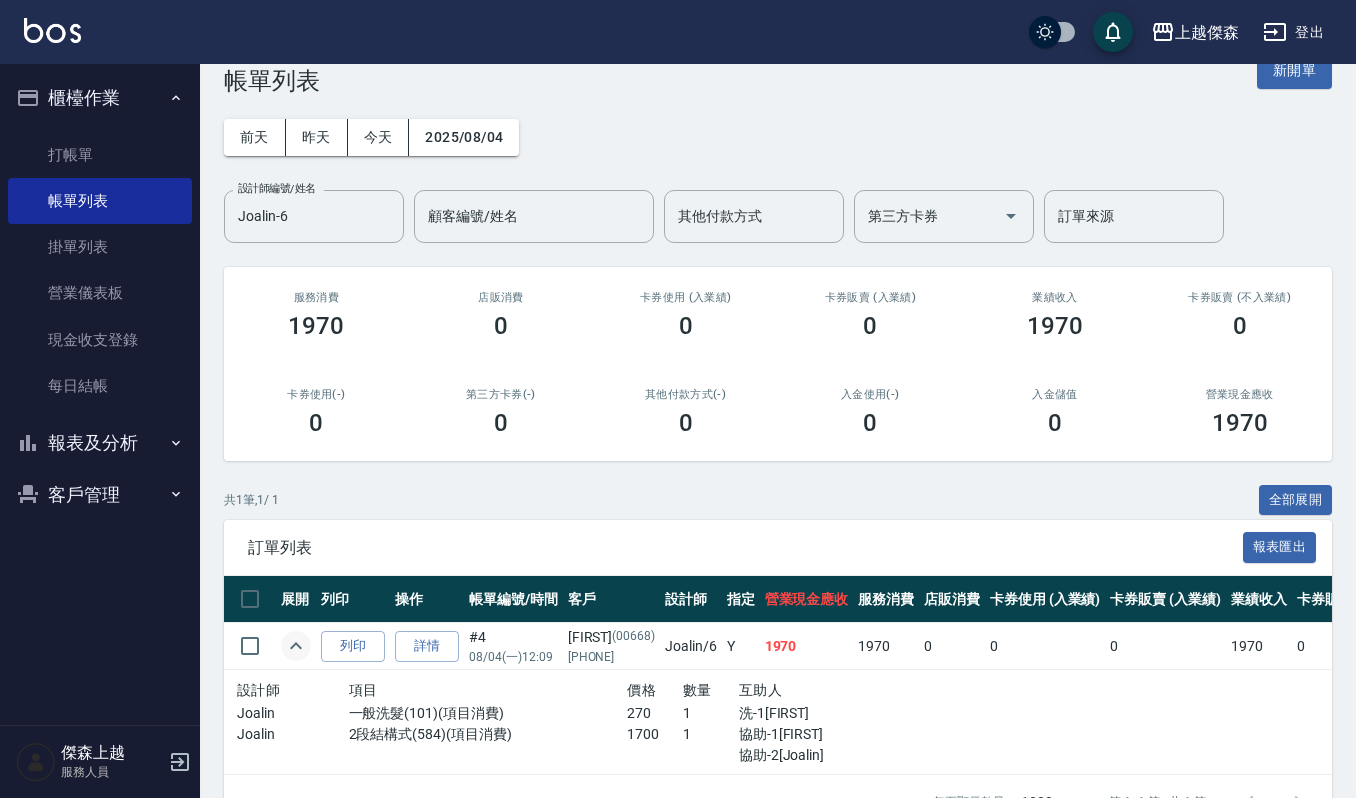 scroll, scrollTop: 64, scrollLeft: 0, axis: vertical 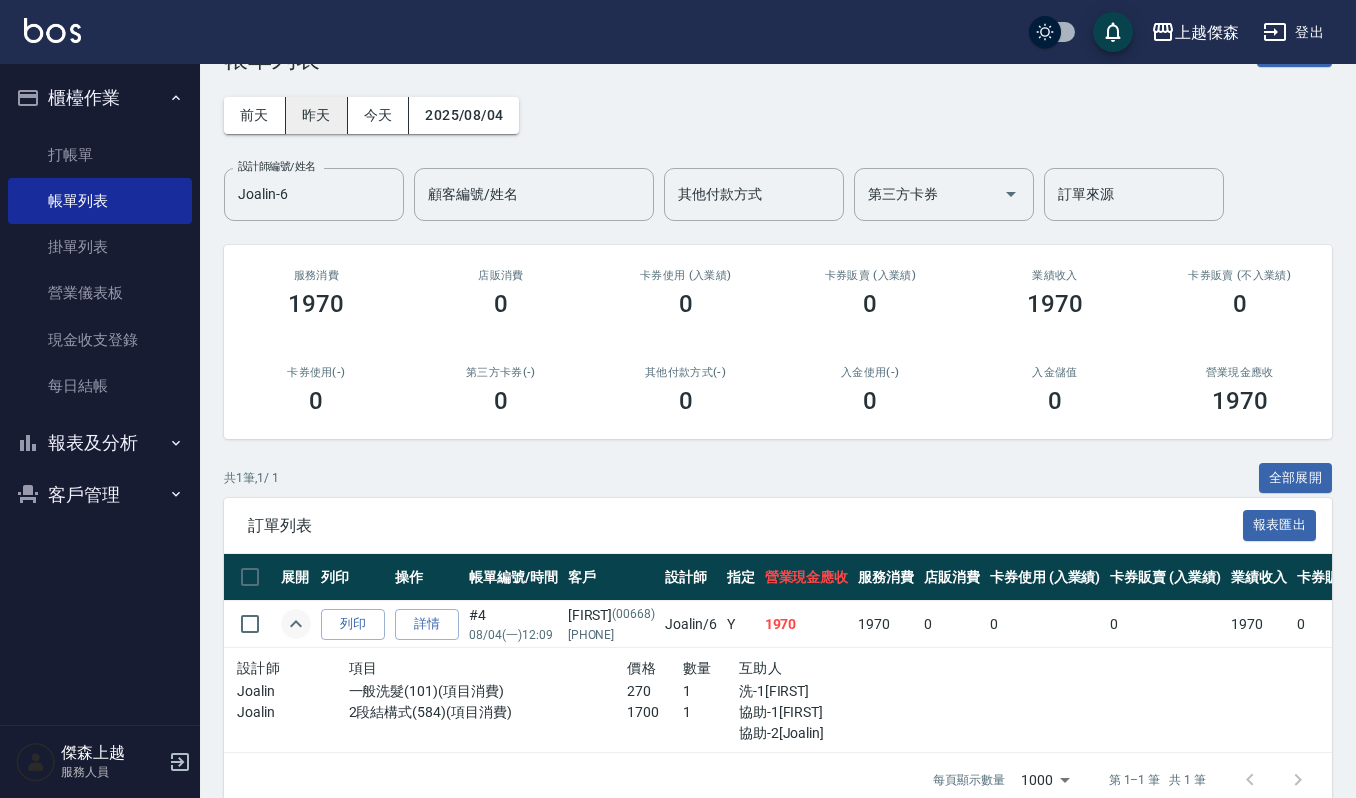 click on "昨天" at bounding box center (317, 115) 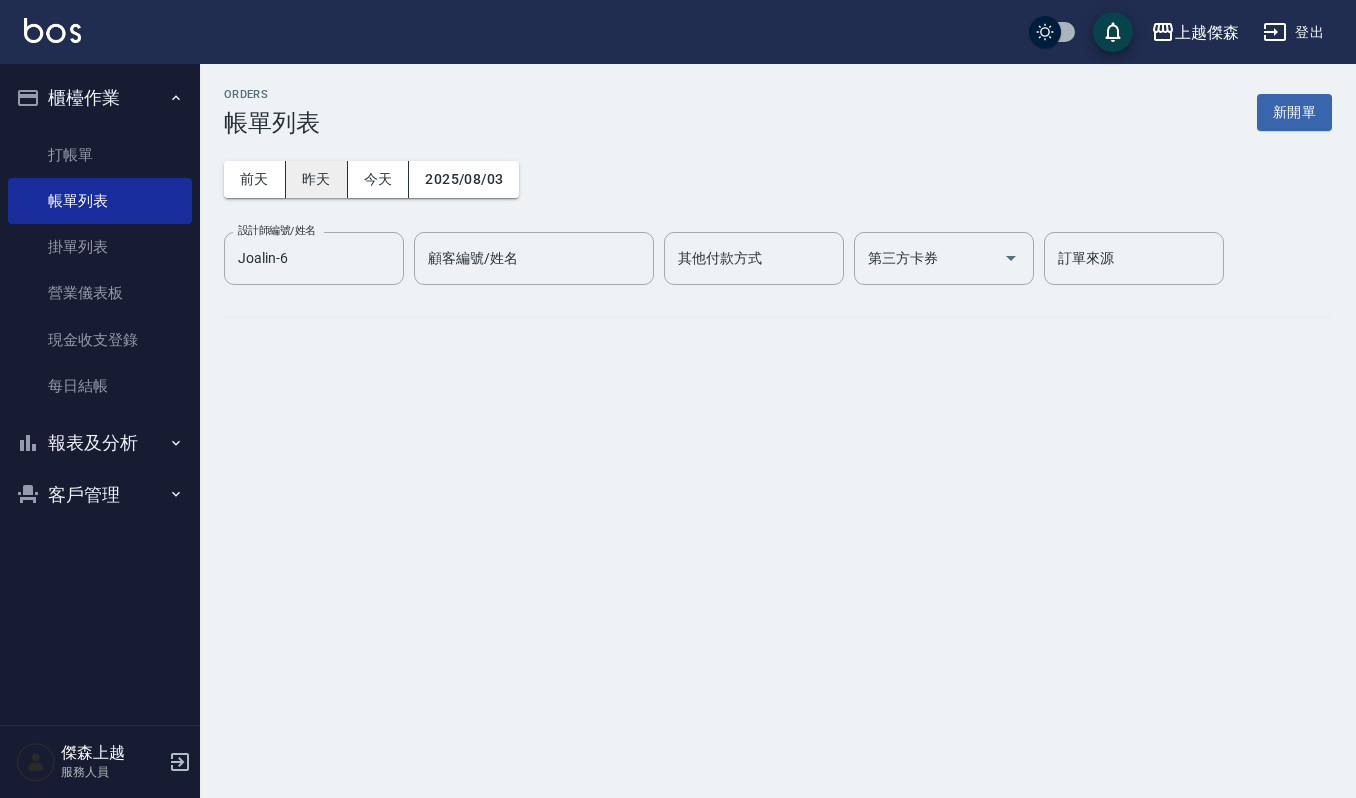 scroll, scrollTop: 0, scrollLeft: 0, axis: both 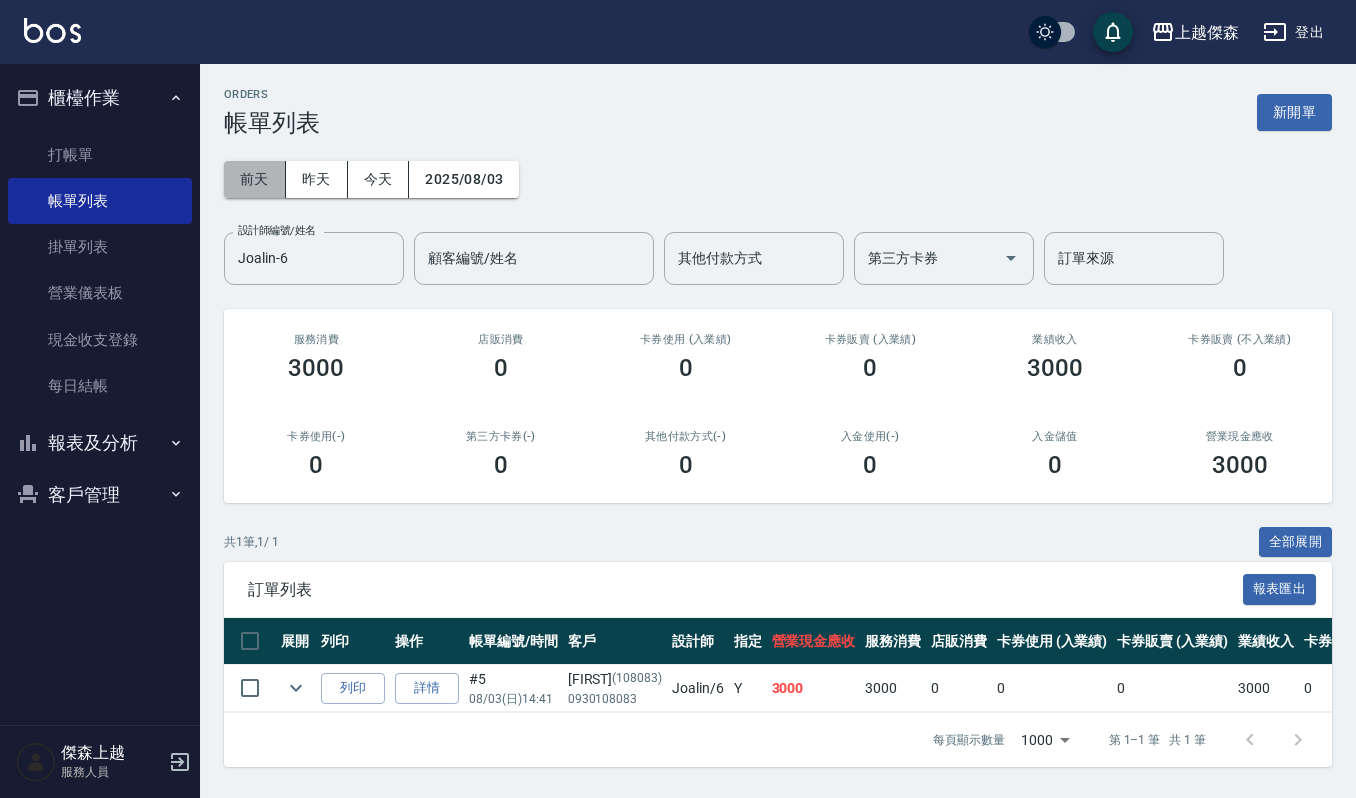 click on "前天" at bounding box center (255, 179) 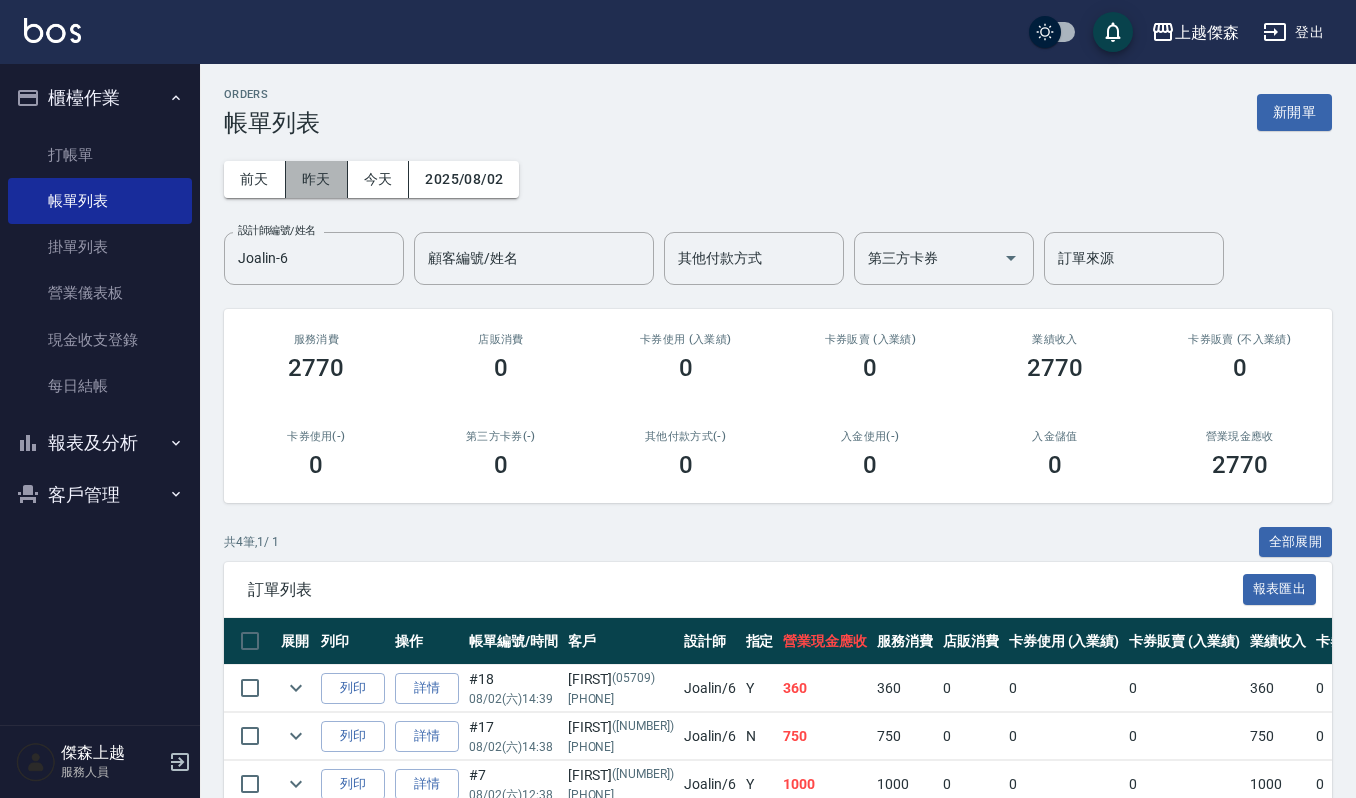click on "昨天" at bounding box center [317, 179] 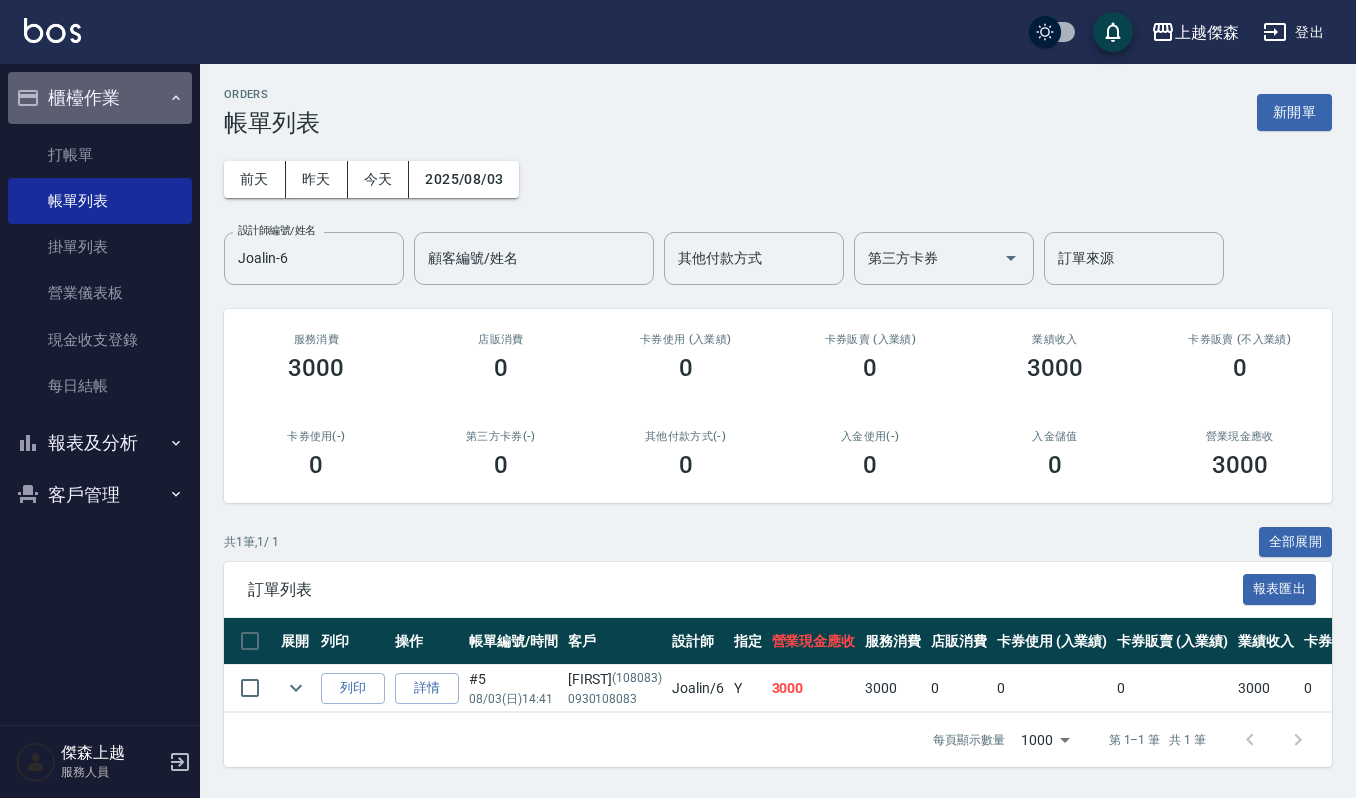 click on "櫃檯作業" at bounding box center (100, 98) 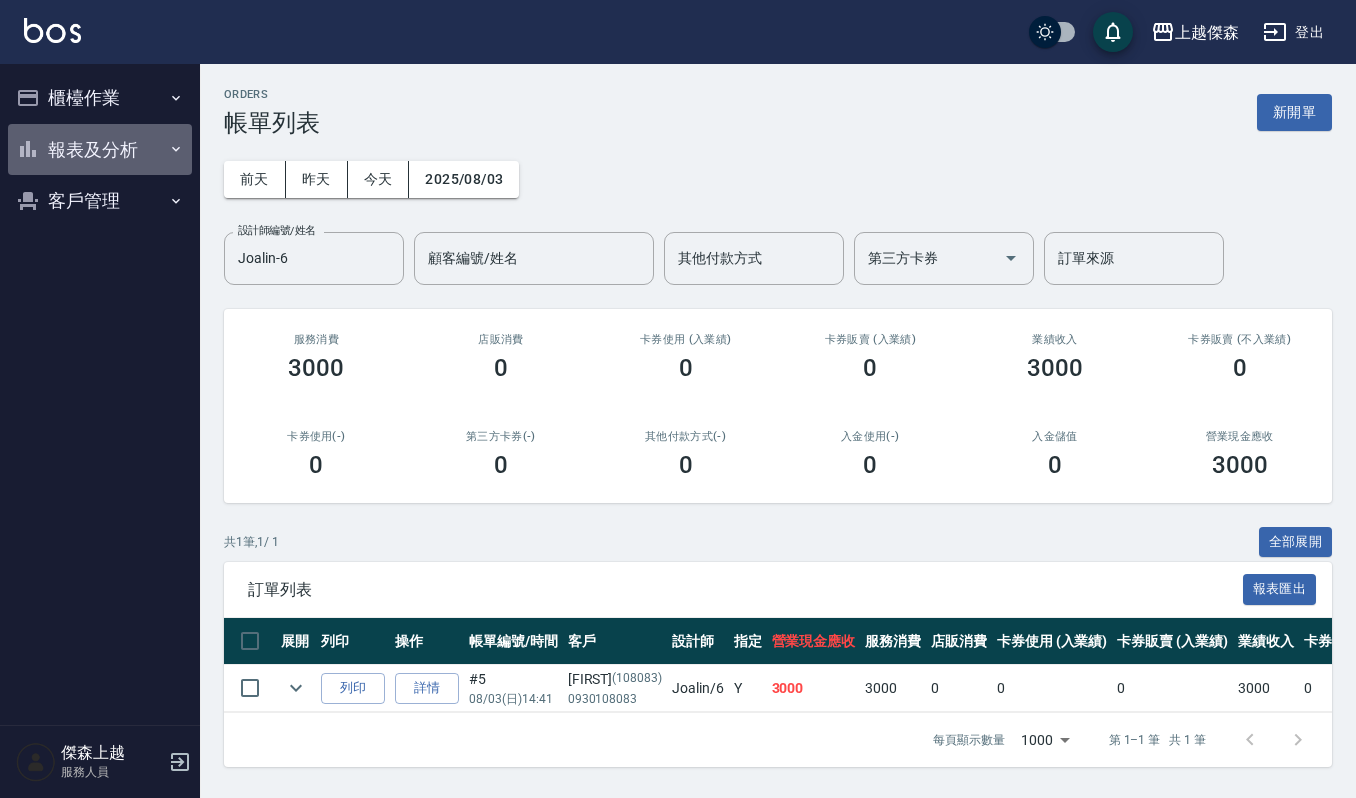 click on "報表及分析" at bounding box center (100, 150) 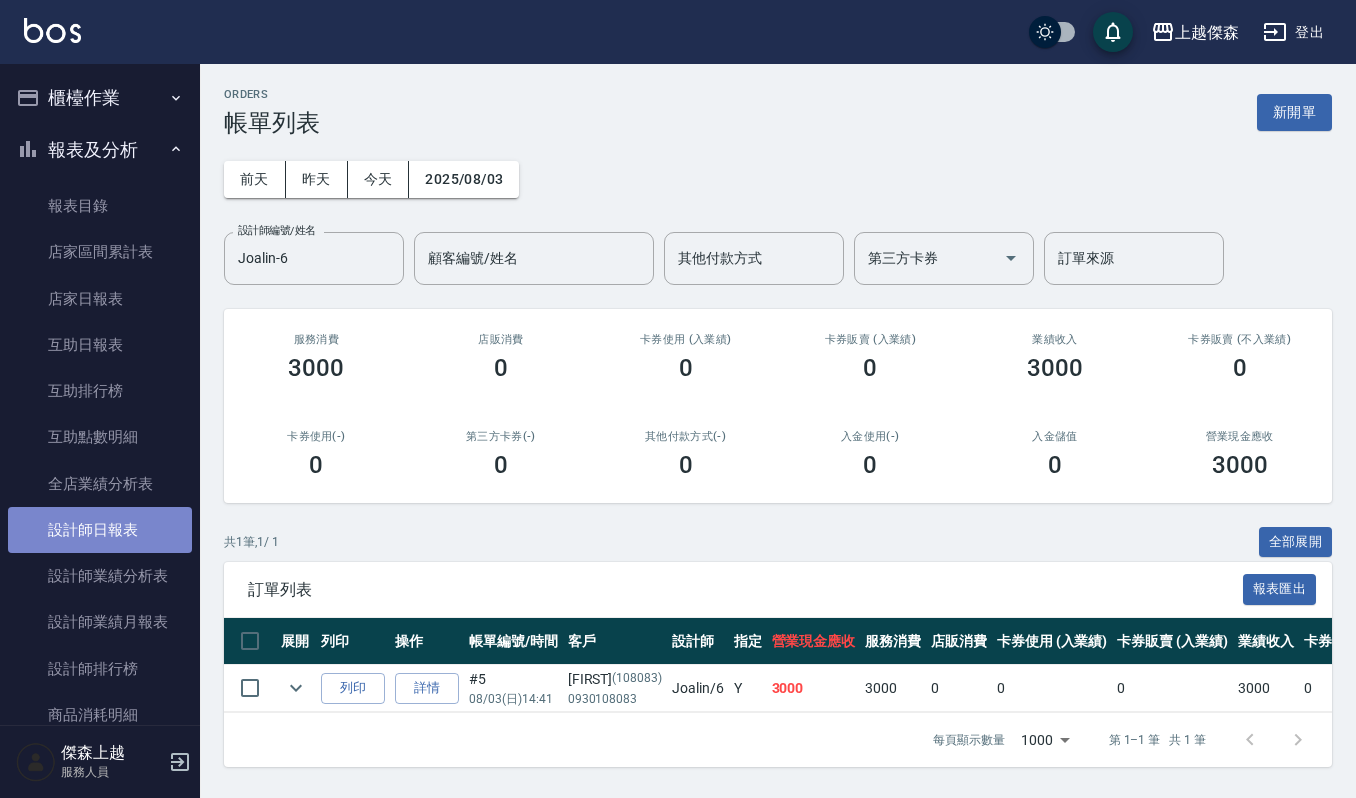 click on "設計師日報表" at bounding box center [100, 530] 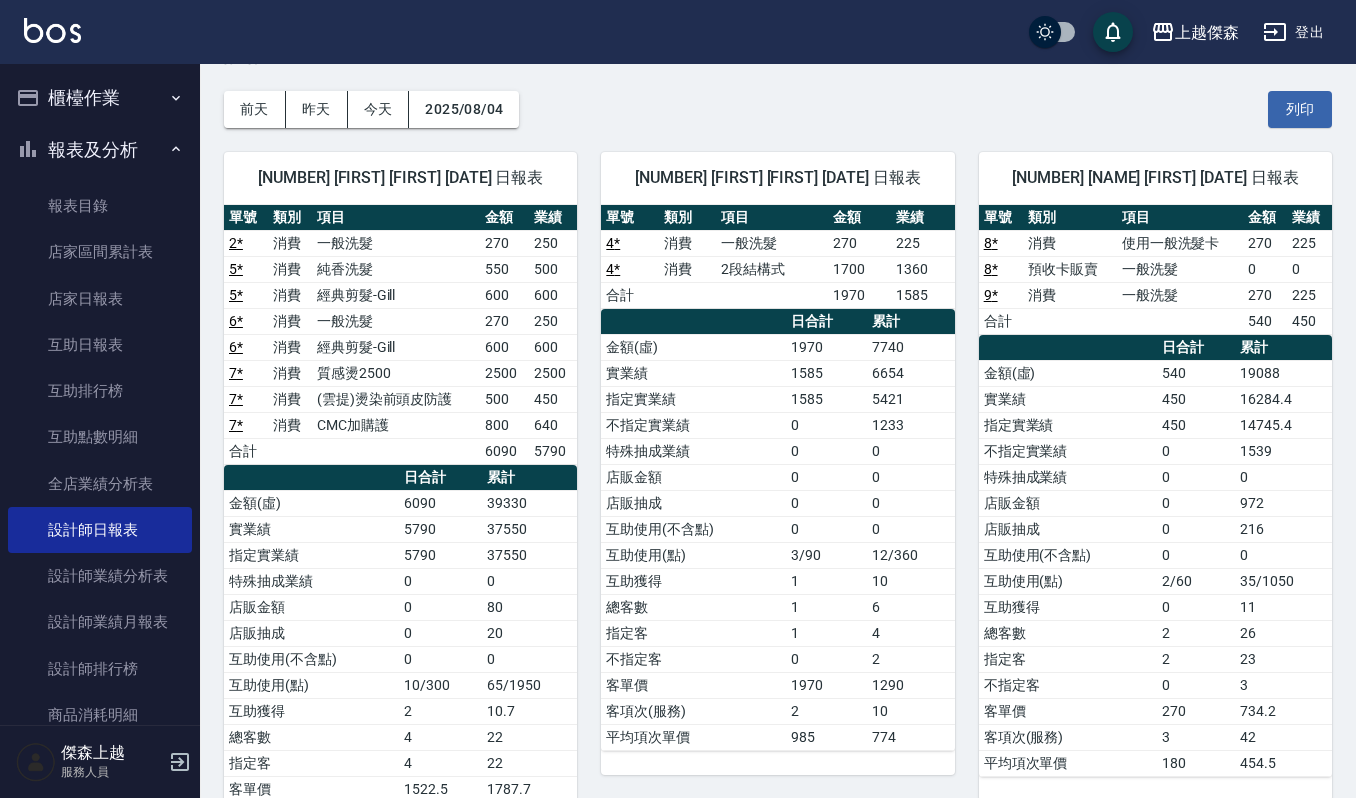 scroll, scrollTop: 0, scrollLeft: 0, axis: both 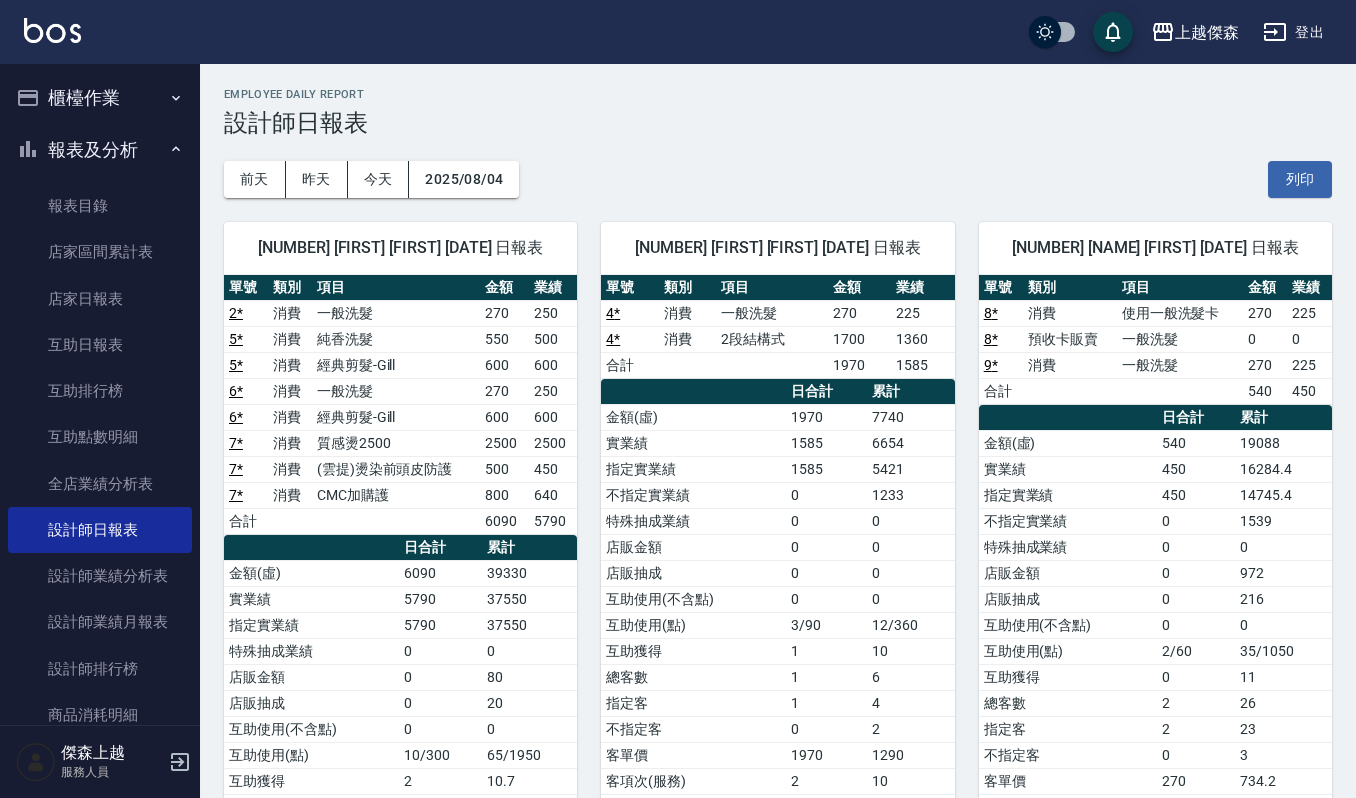click on "櫃檯作業" at bounding box center (100, 98) 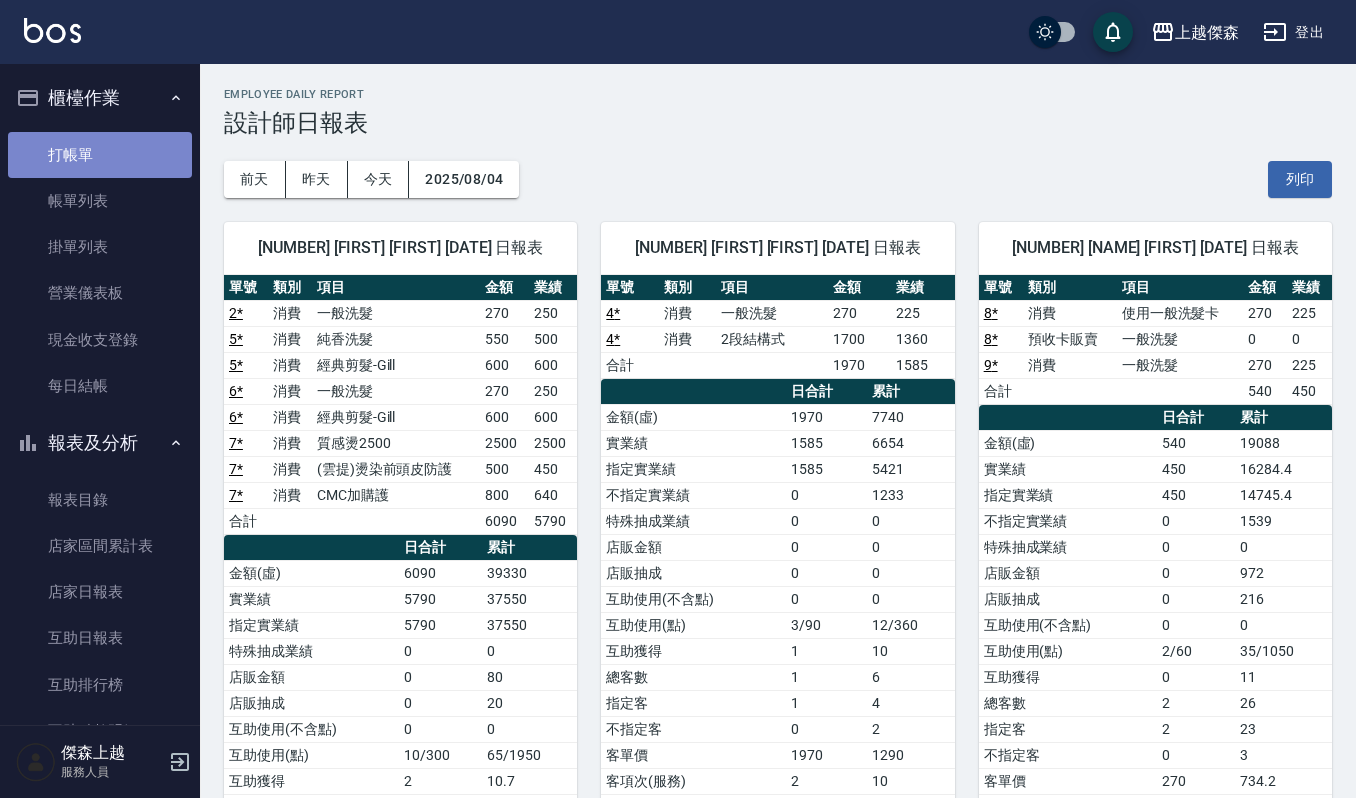 click on "打帳單" at bounding box center [100, 155] 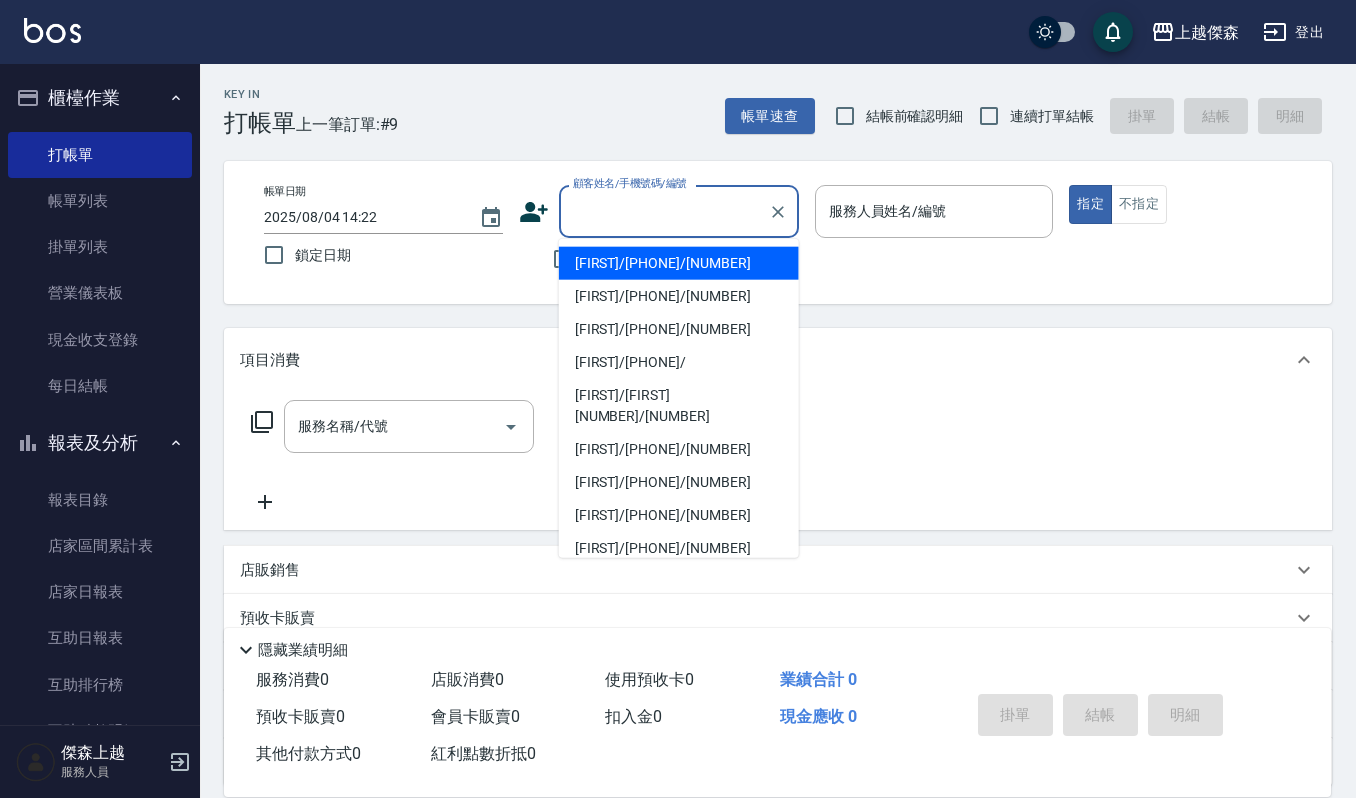 click on "顧客姓名/手機號碼/編號" at bounding box center (664, 211) 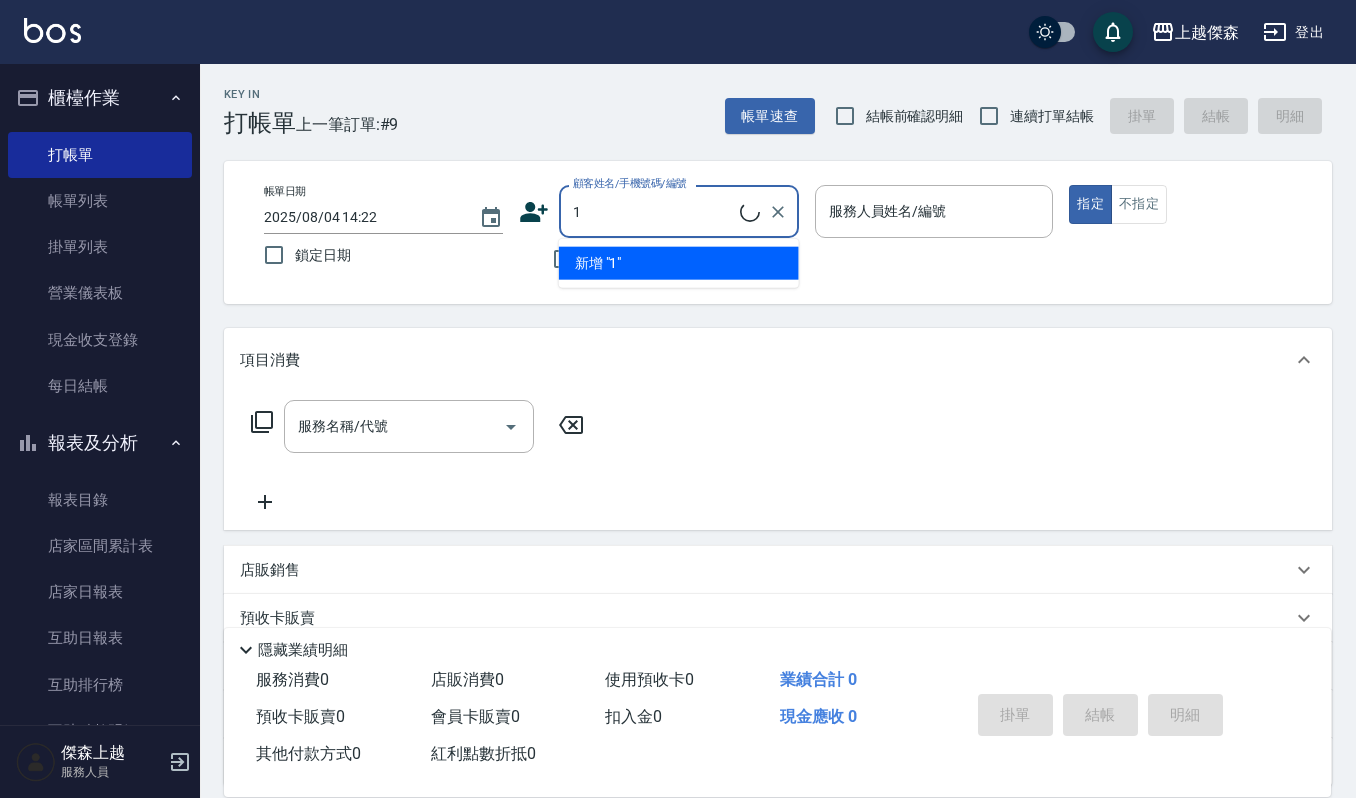 type 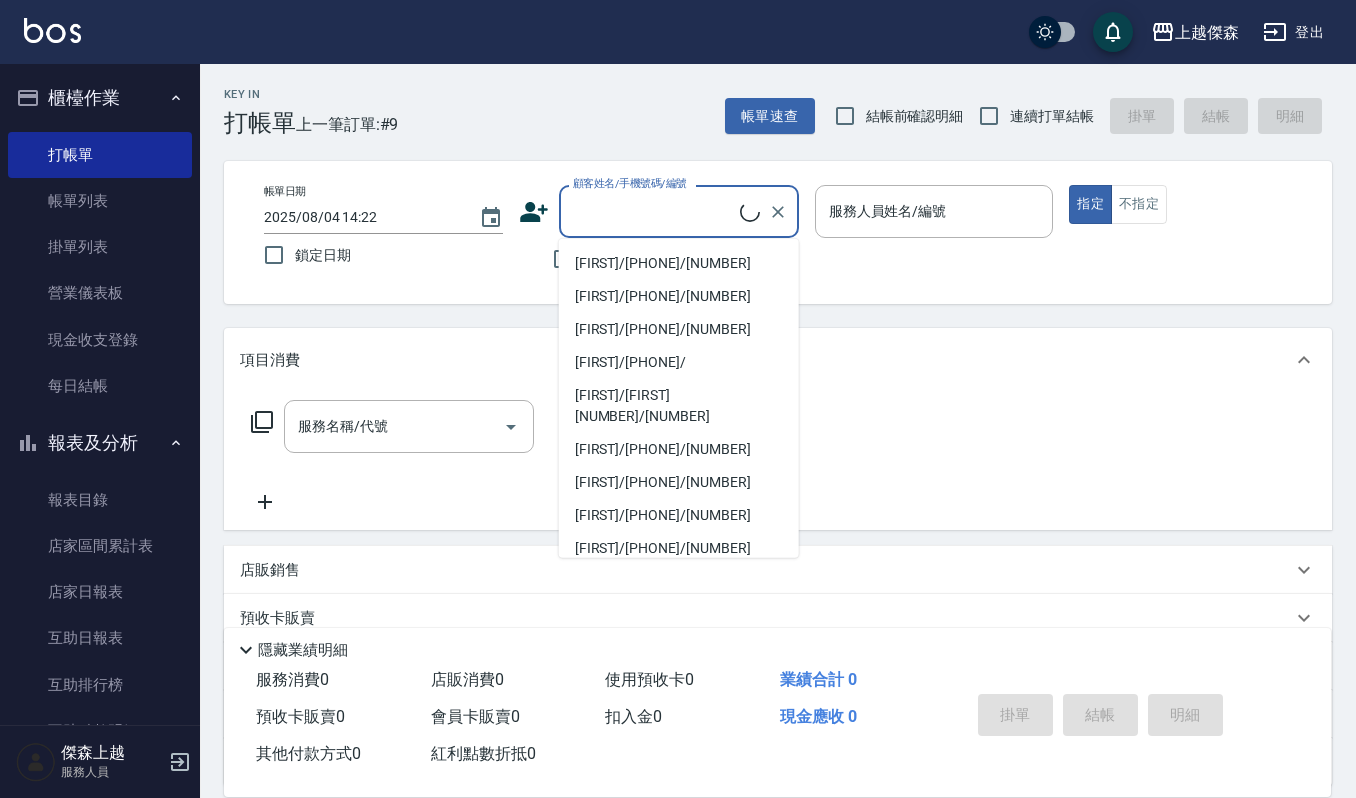 click on "帳單日期 2025/08/04 14:22 鎖定日期 顧客姓名/手機號碼/編號 顧客姓名/手機號碼/編號 不留客資 服務人員姓名/編號 服務人員姓名/編號 指定 不指定" at bounding box center [778, 232] 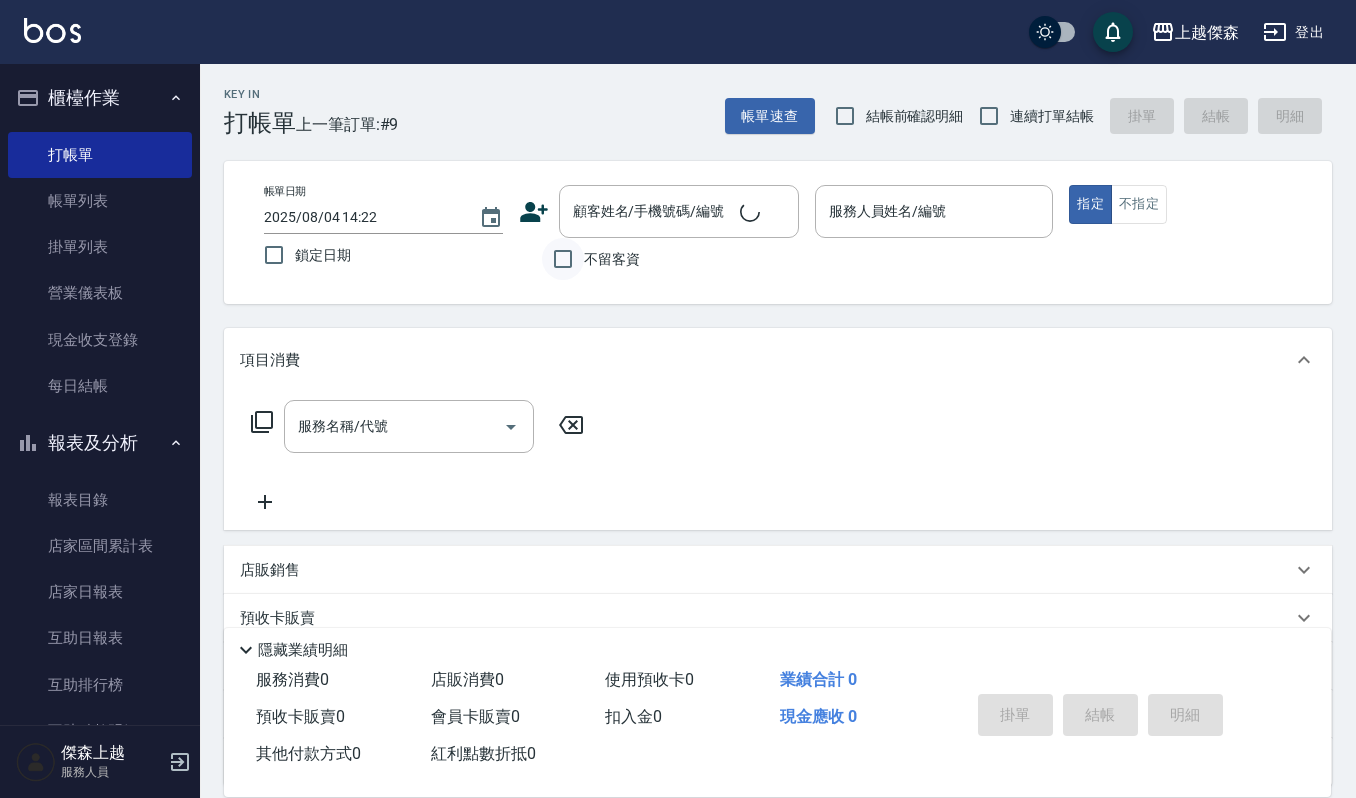 click on "不留客資" at bounding box center (563, 259) 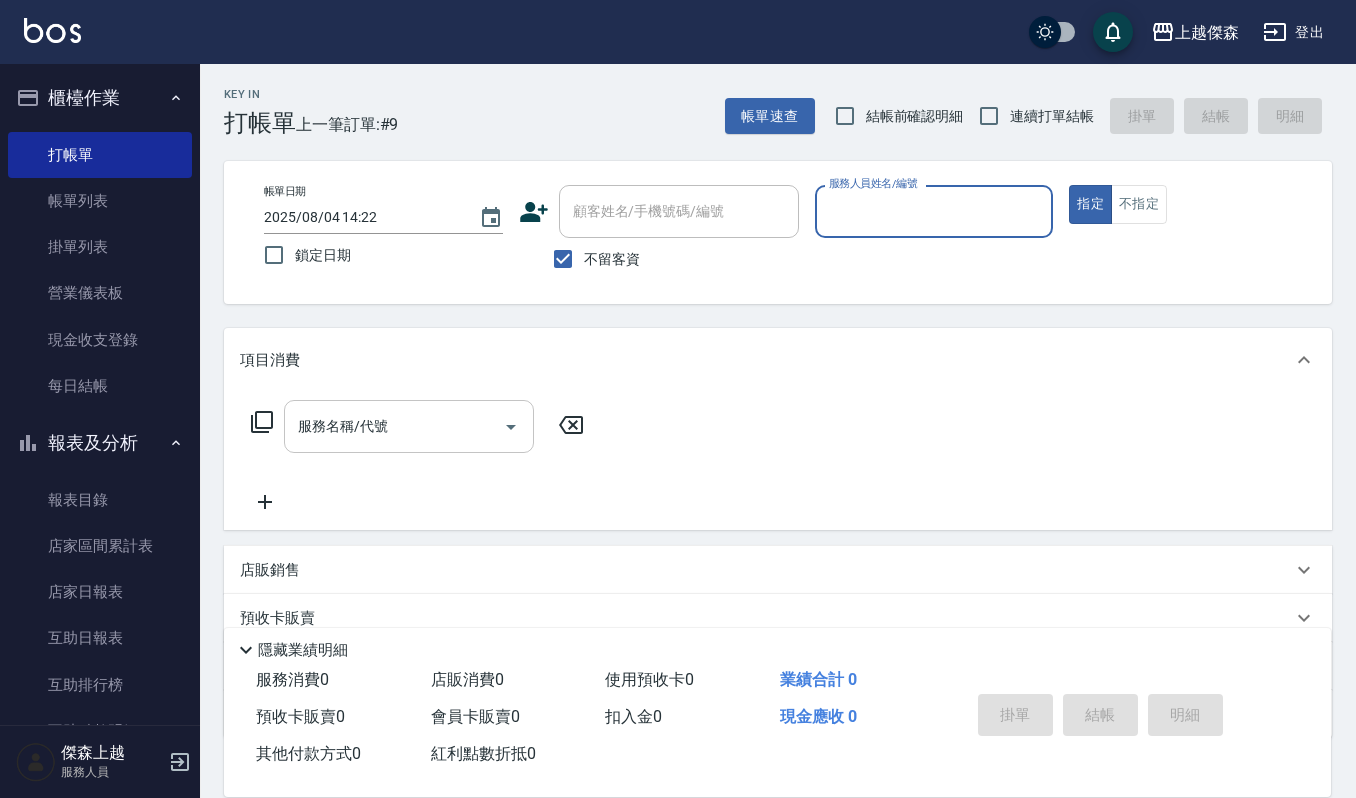 click on "服務名稱/代號" at bounding box center [394, 426] 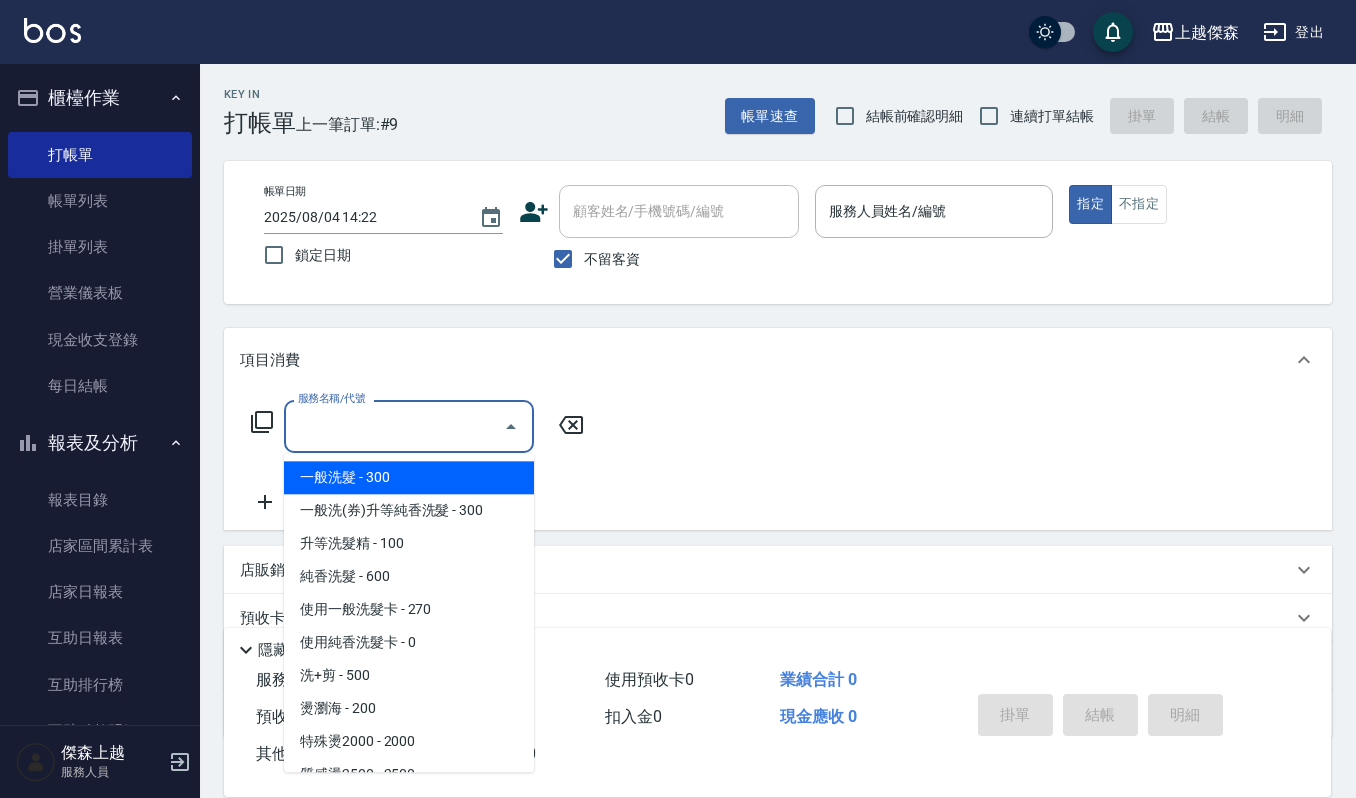 type on "1" 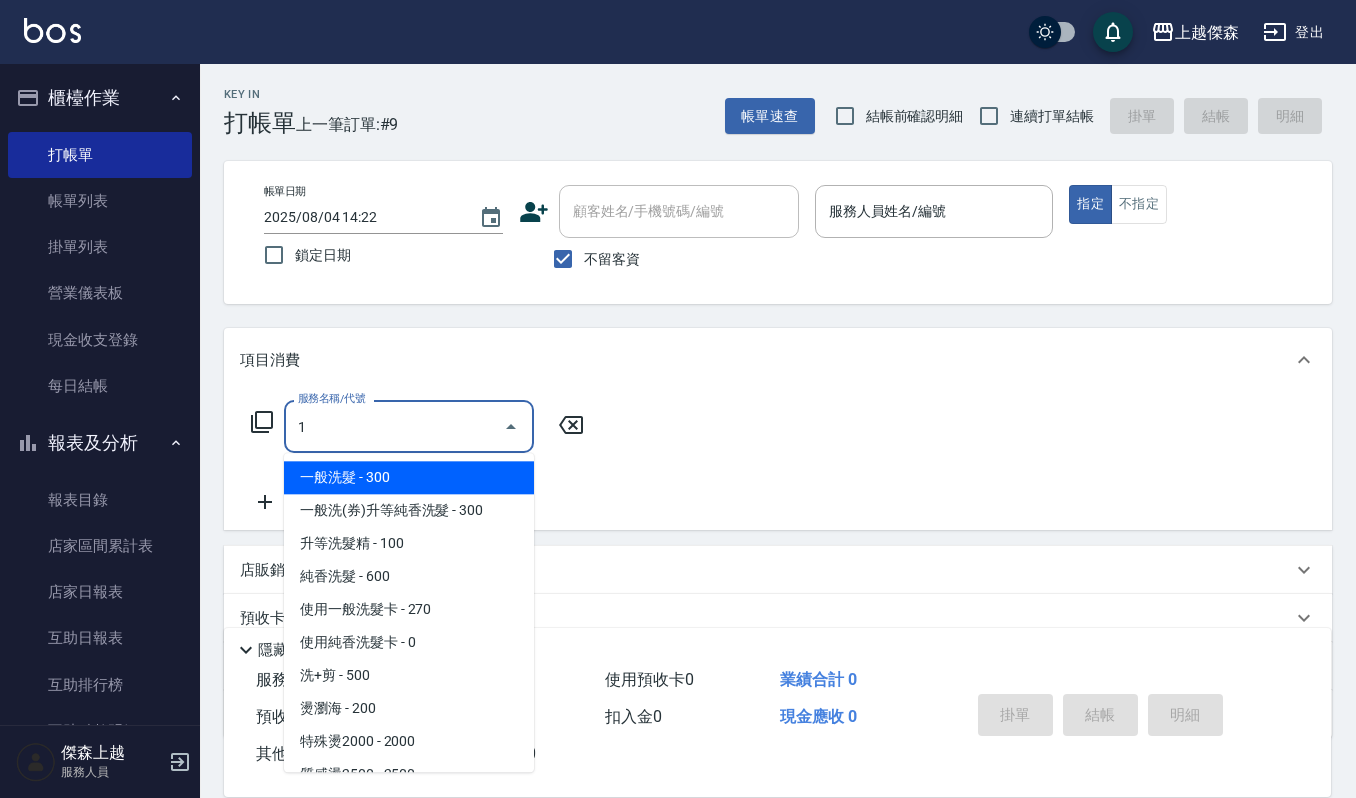 type on "1" 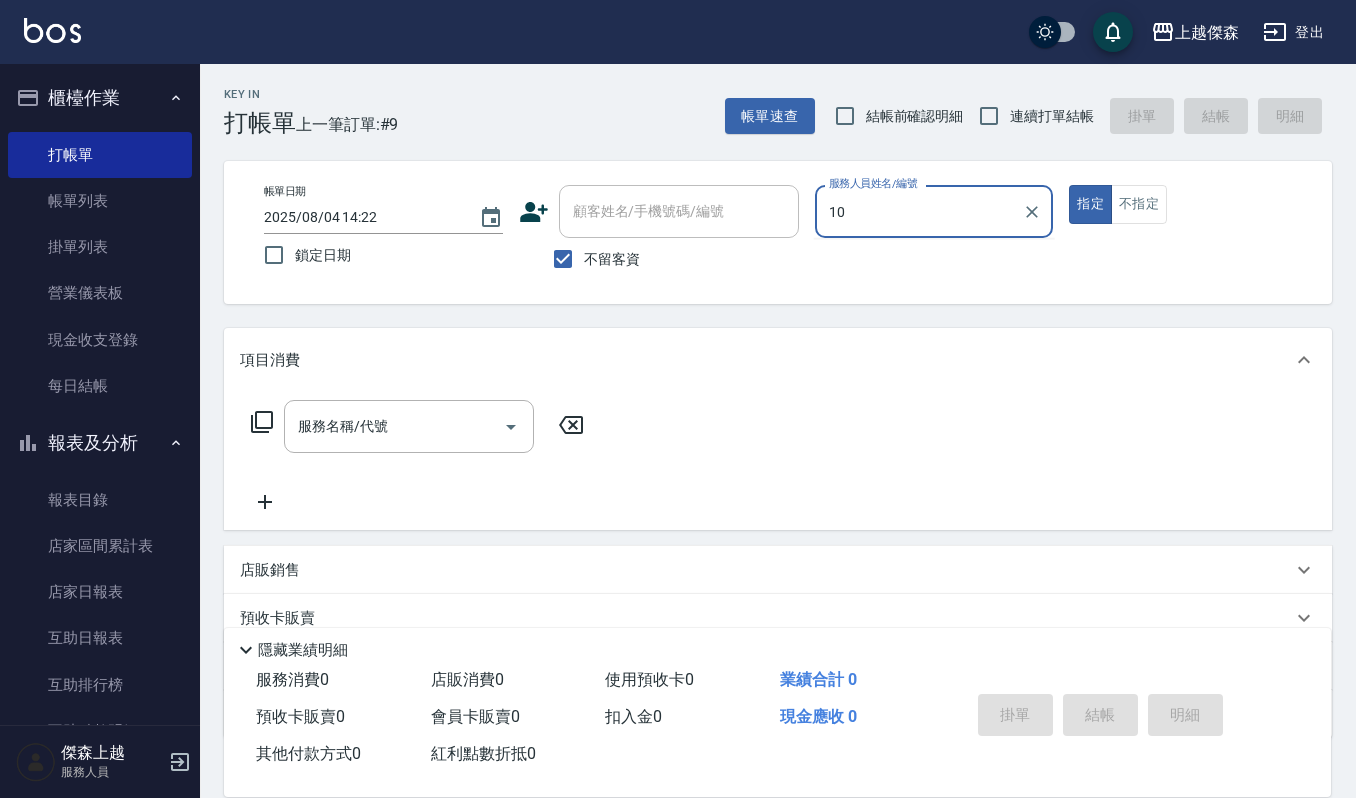 type on "1" 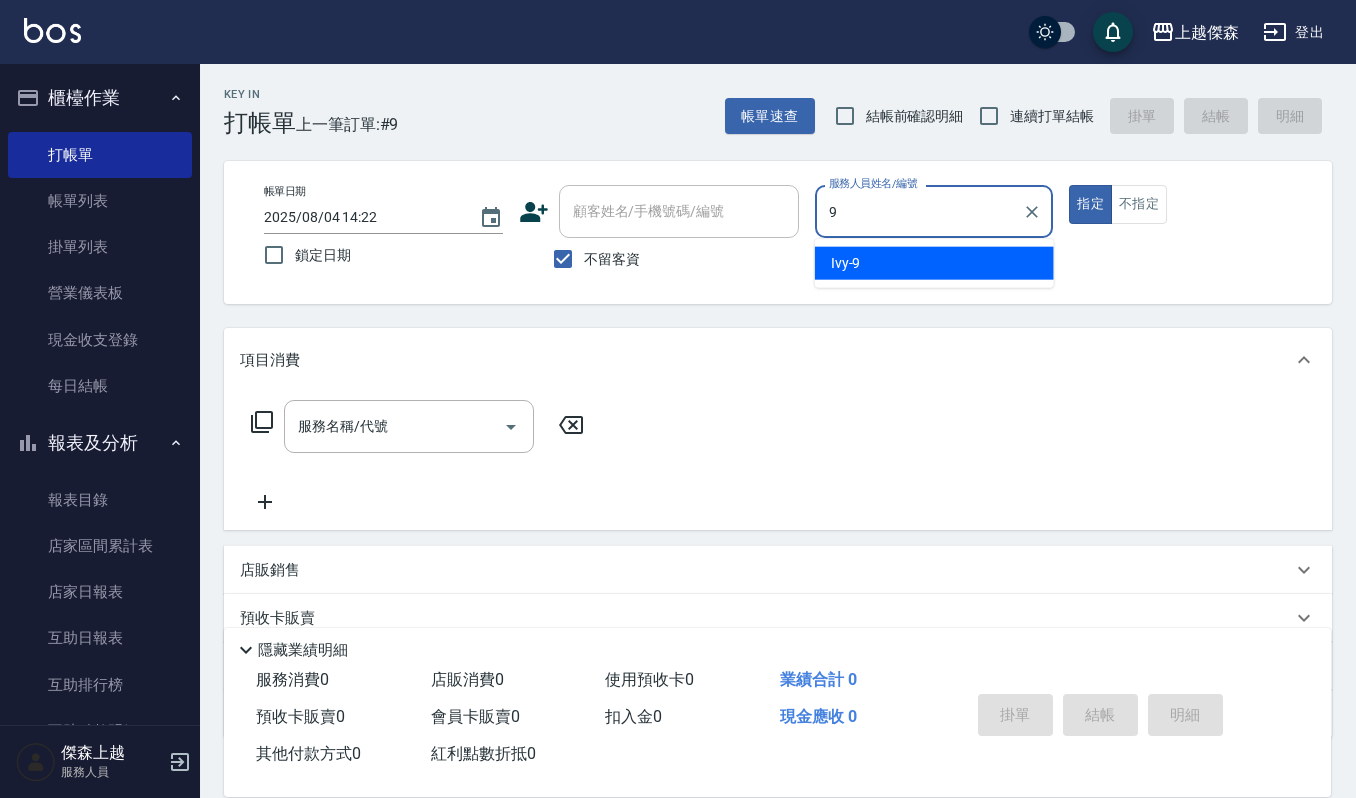 type on "Ivy-9" 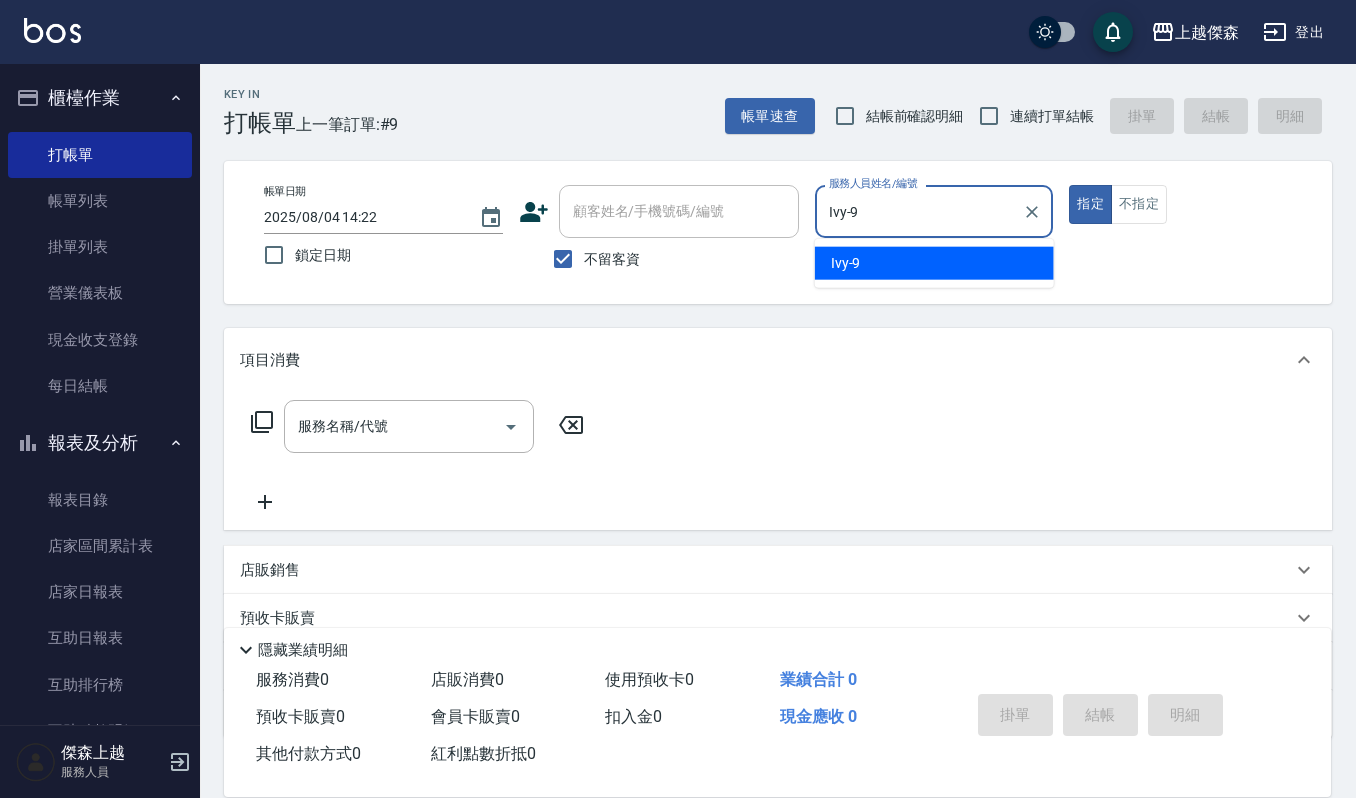 type on "true" 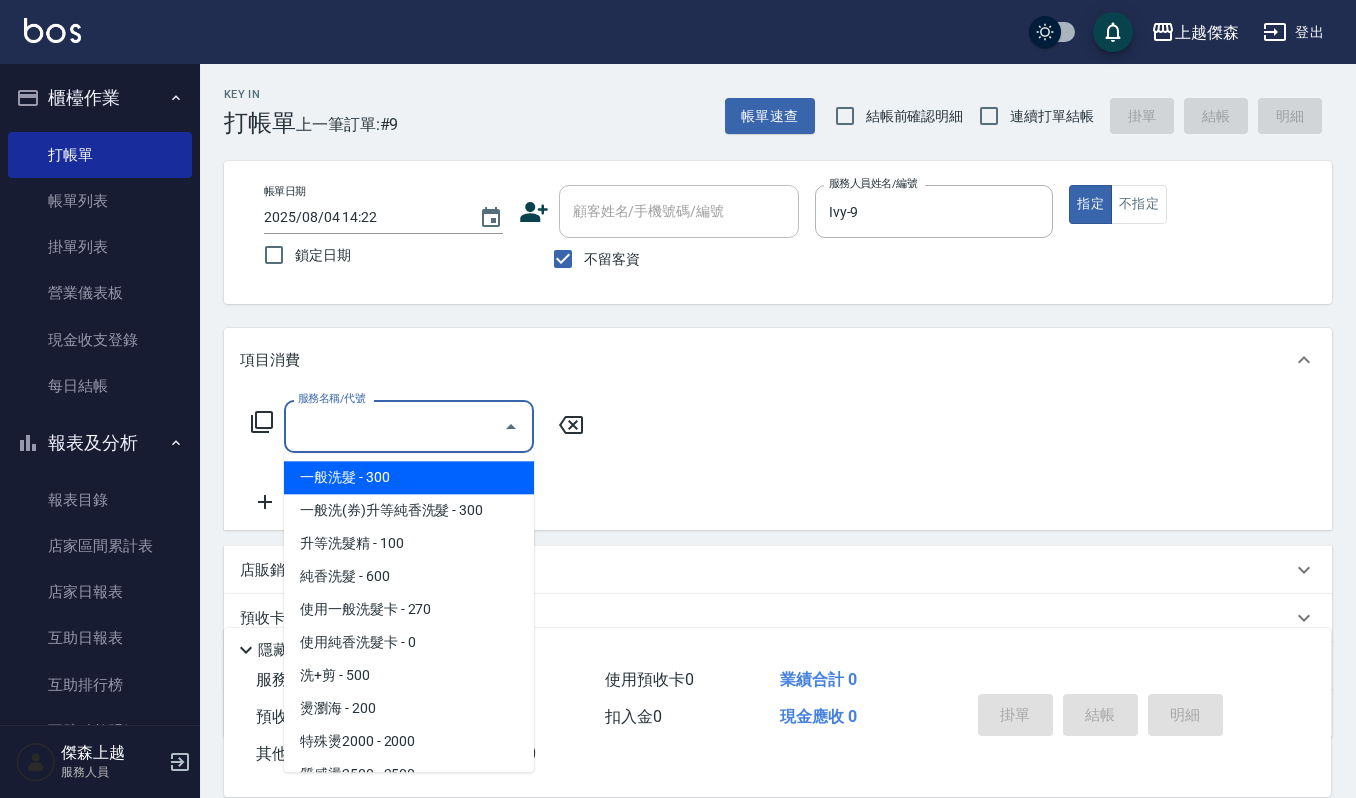 click on "服務名稱/代號" at bounding box center [394, 426] 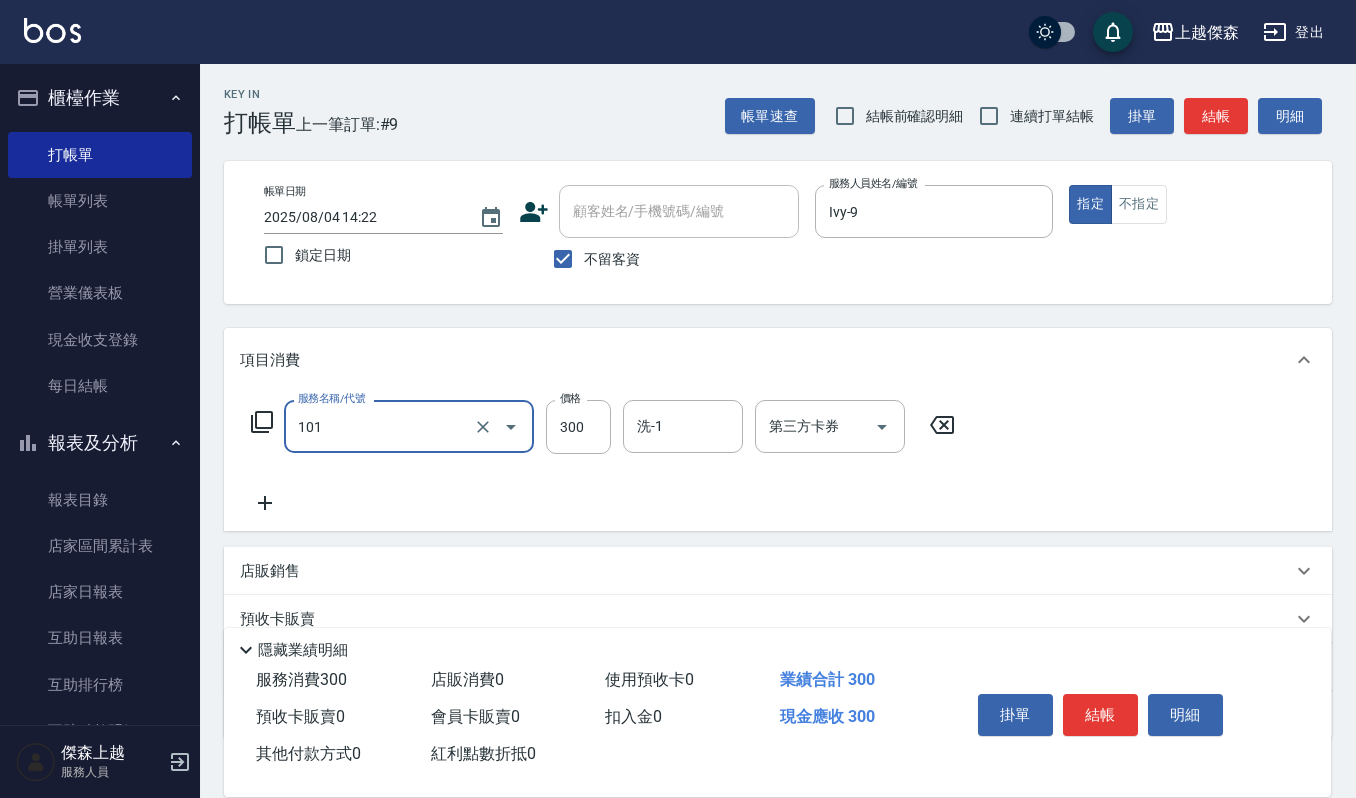 type on "3" 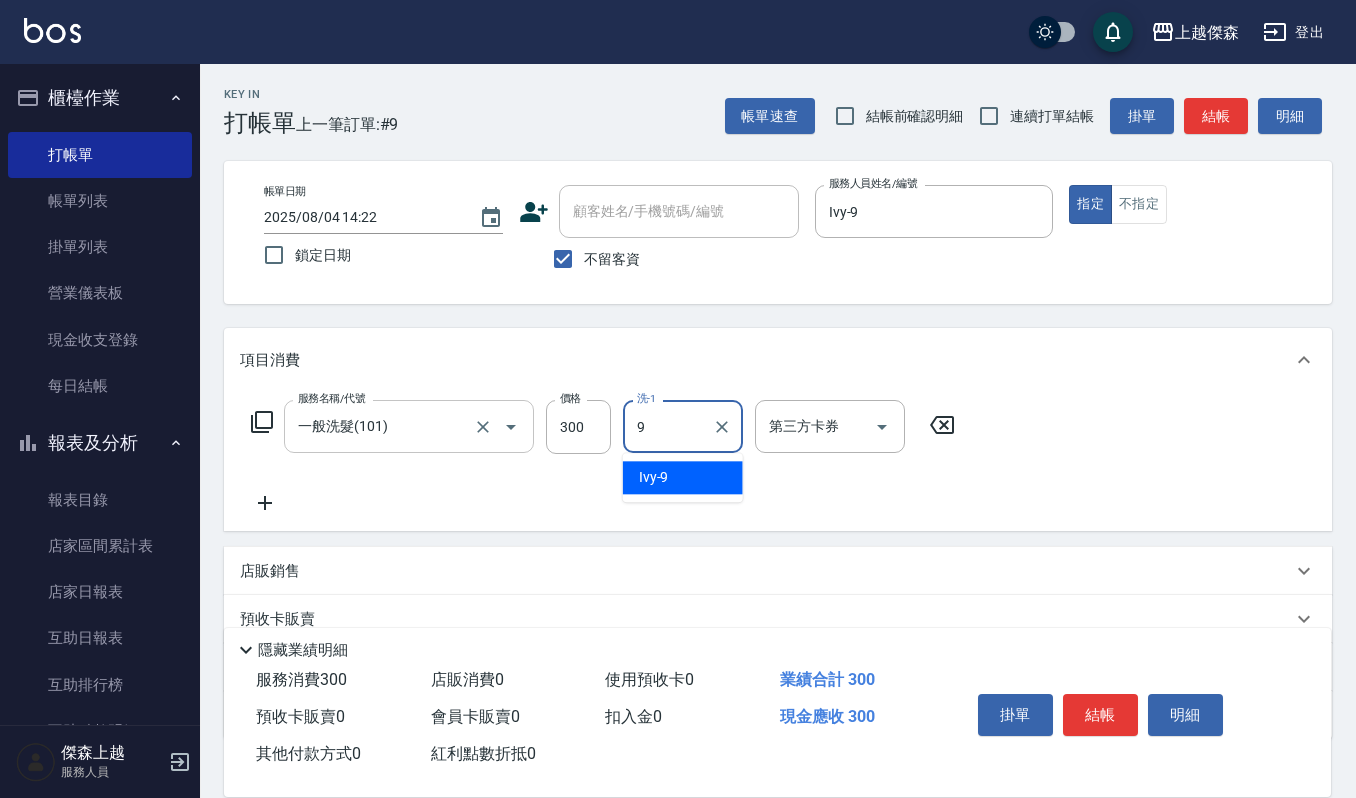 type on "Ivy-9" 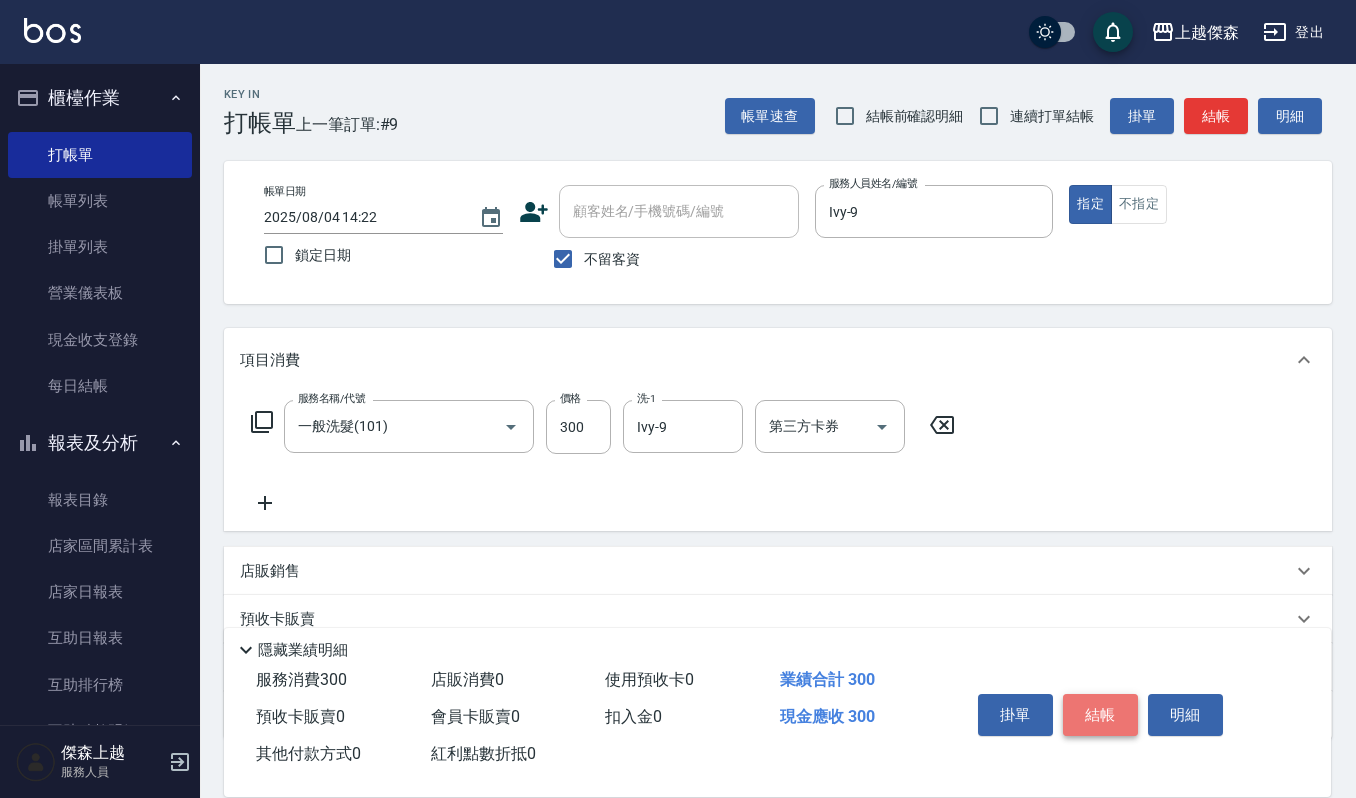 click on "結帳" at bounding box center [1100, 715] 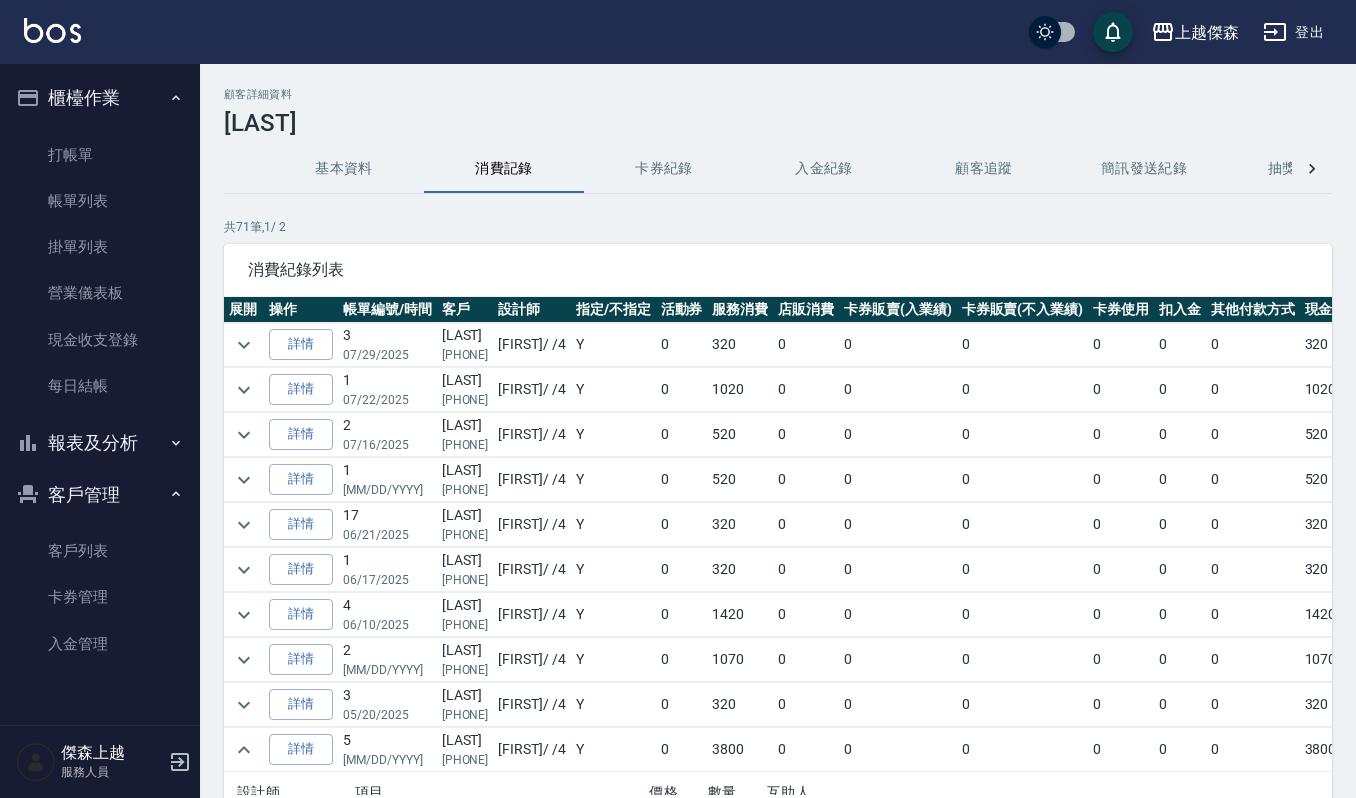scroll, scrollTop: 0, scrollLeft: 0, axis: both 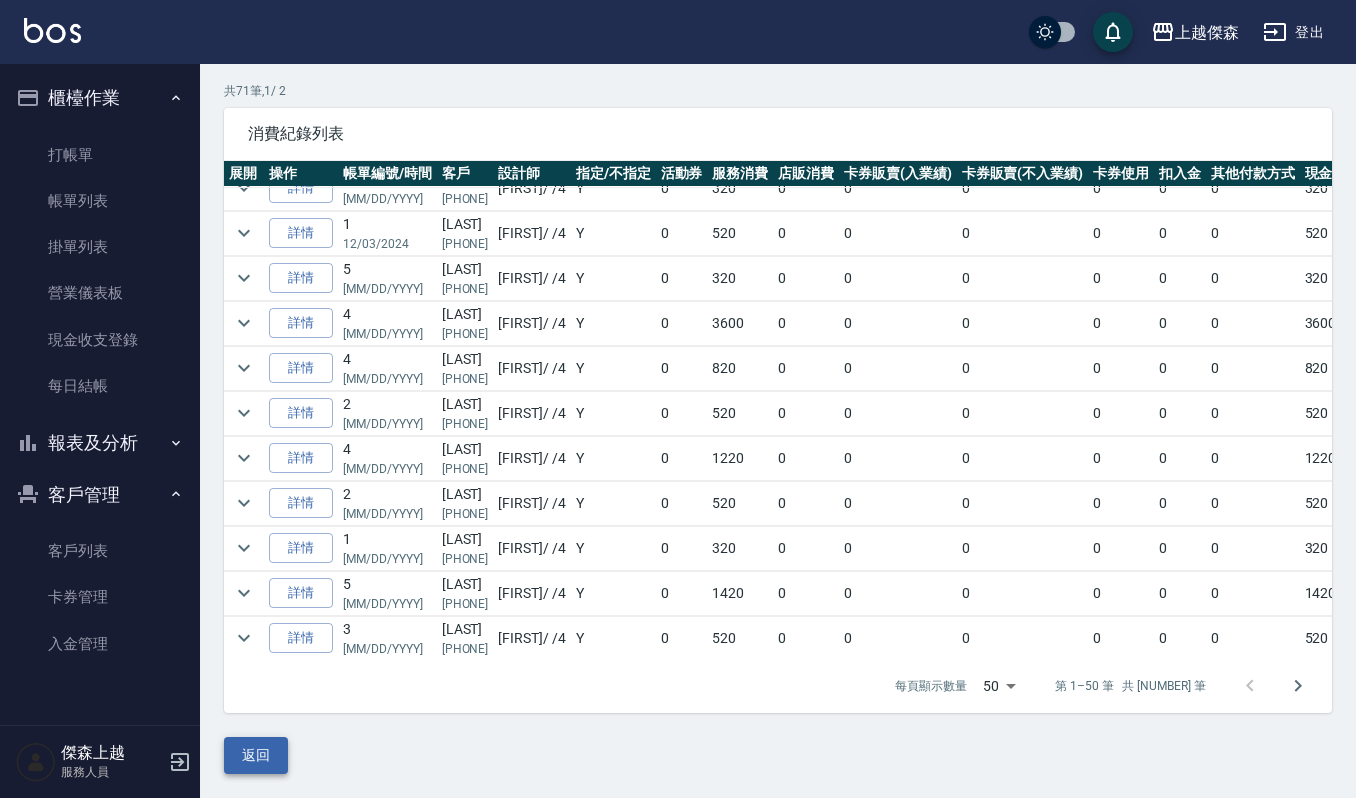 click on "返回" at bounding box center [256, 755] 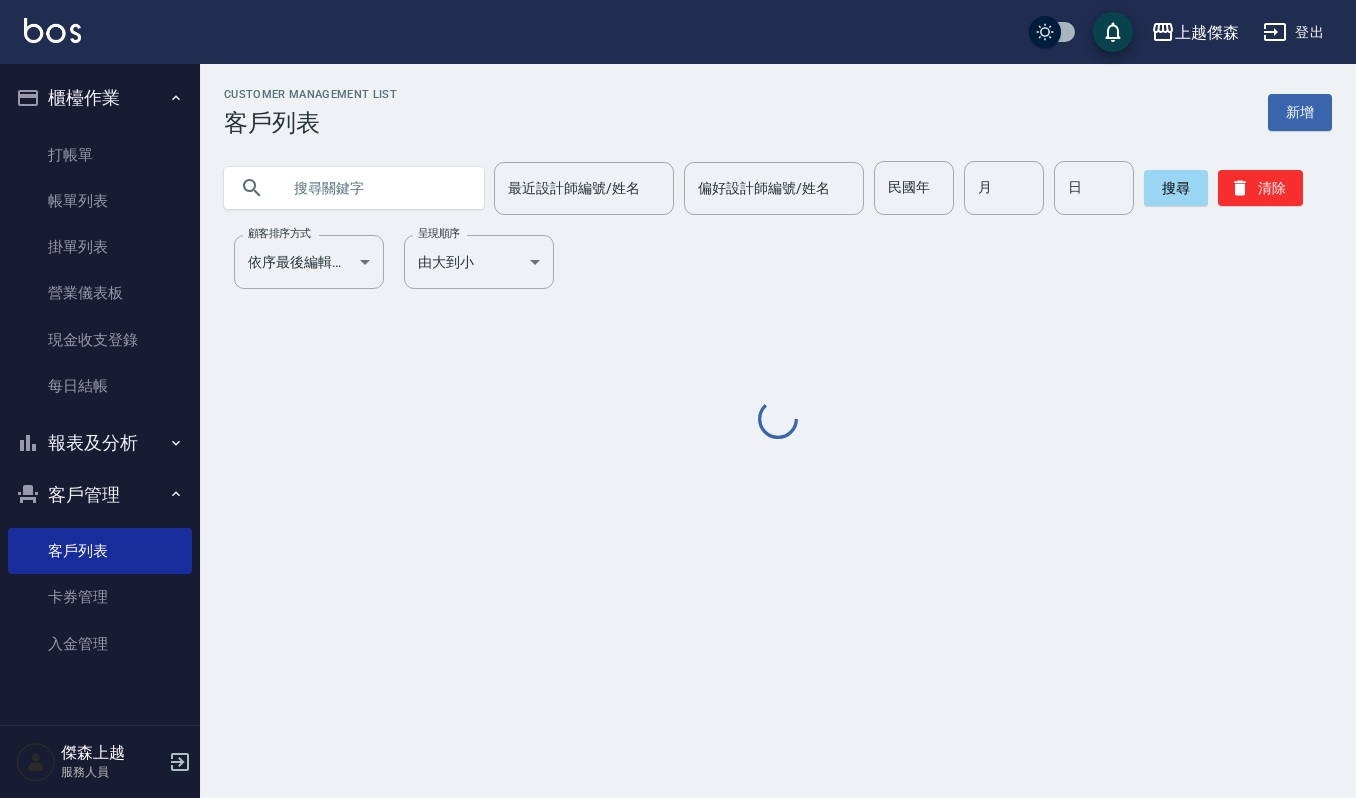 scroll, scrollTop: 0, scrollLeft: 0, axis: both 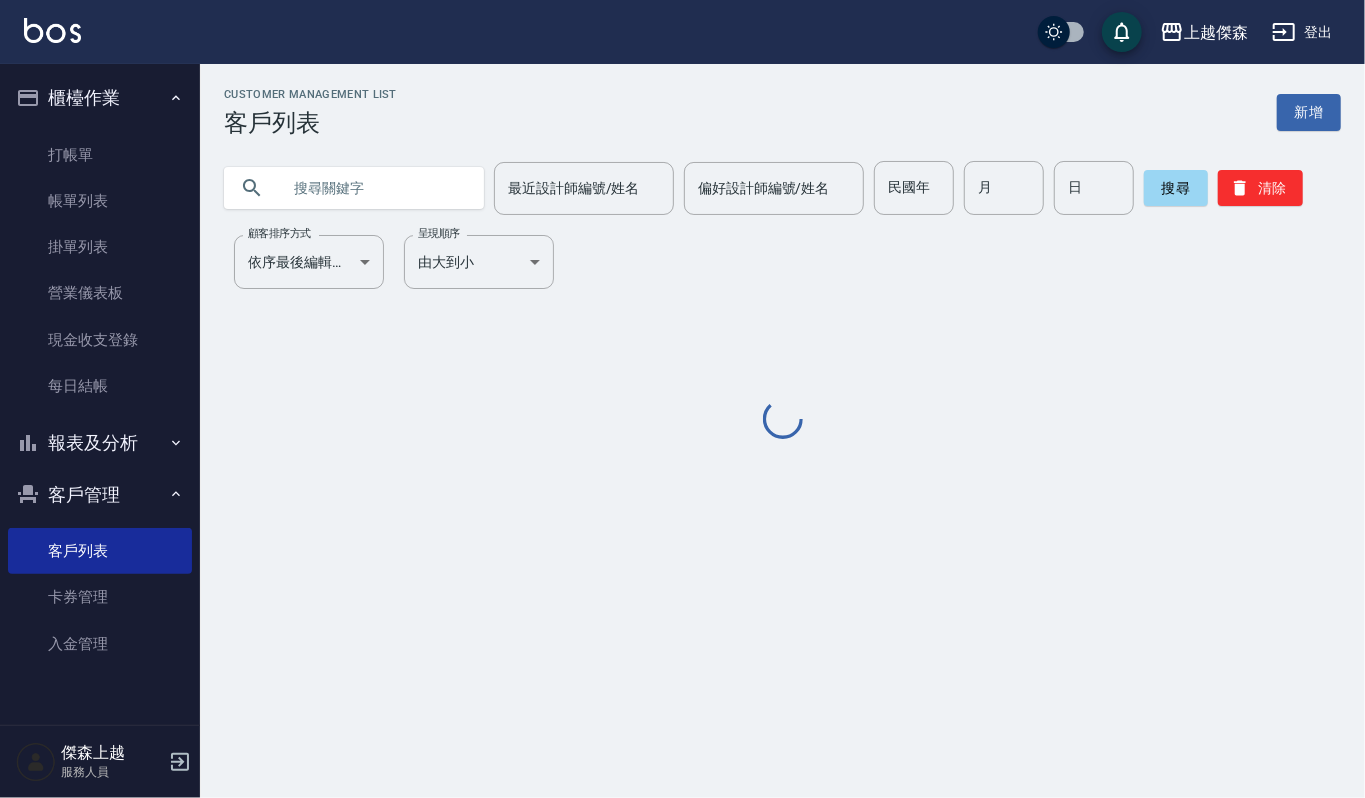 click at bounding box center [374, 188] 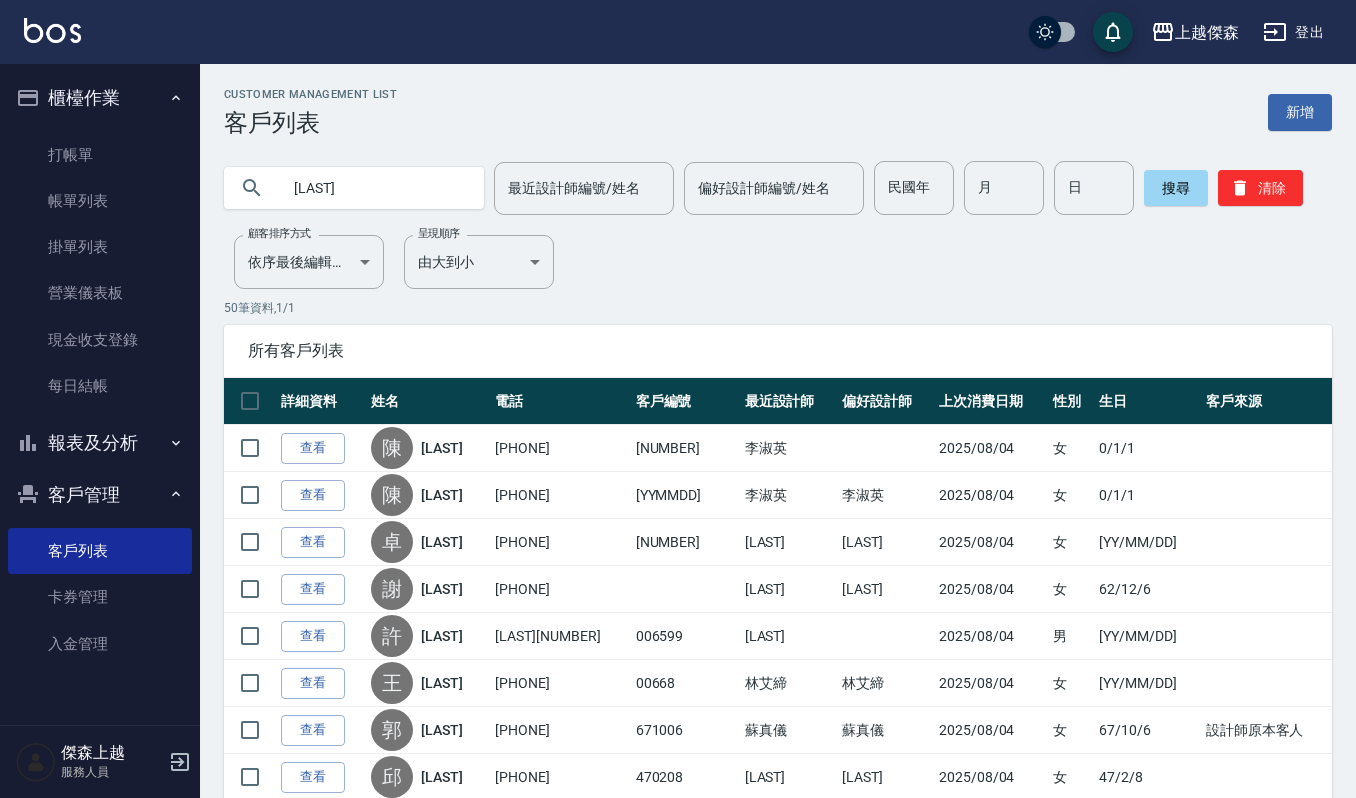 type on "[LAST]" 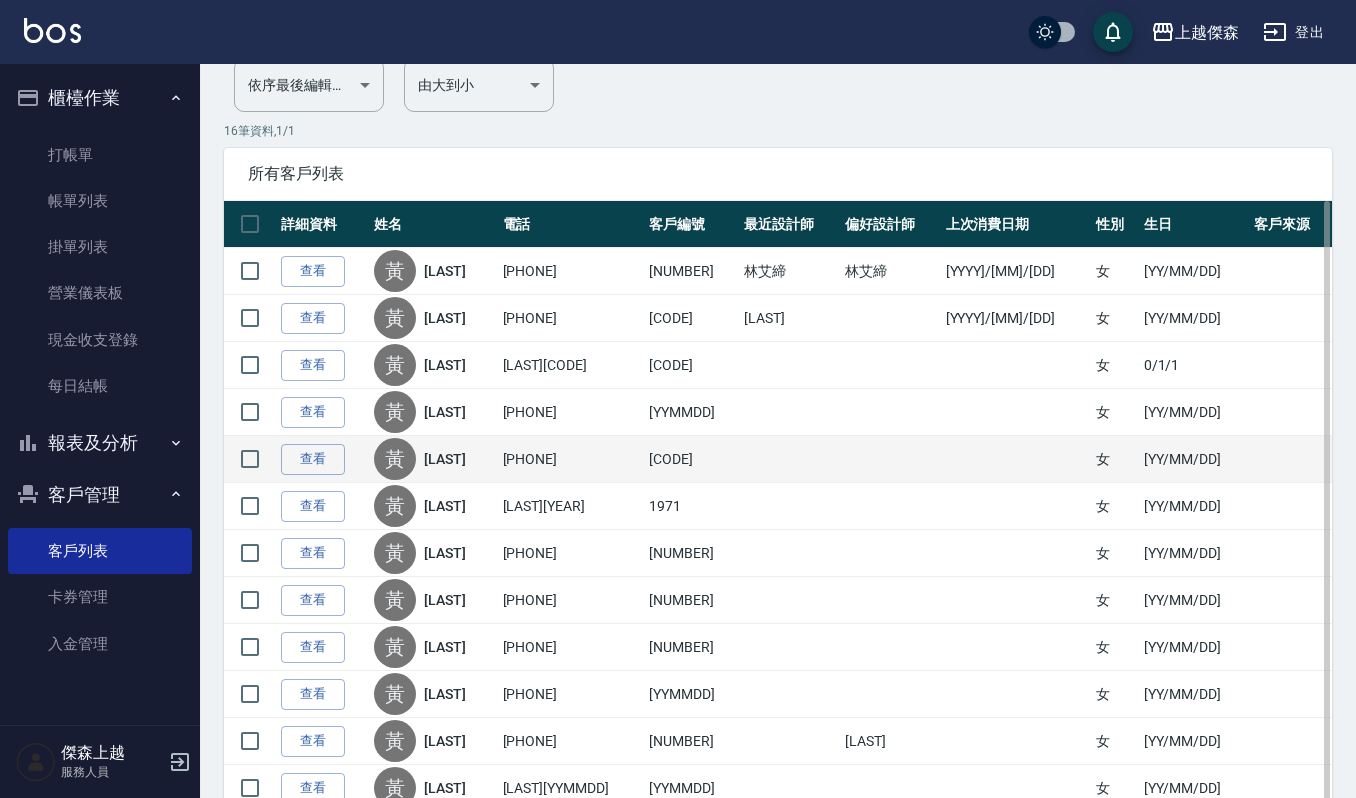 scroll, scrollTop: 0, scrollLeft: 0, axis: both 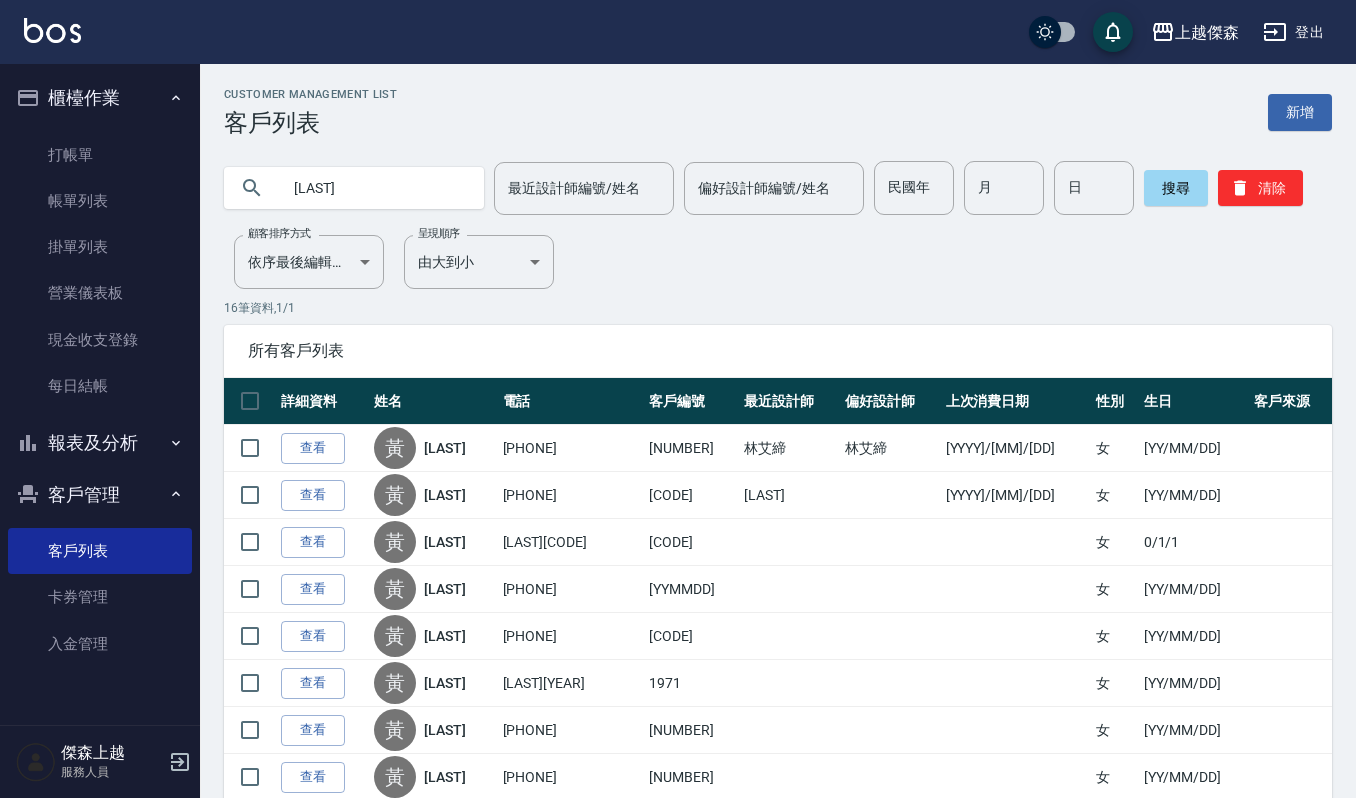drag, startPoint x: 373, startPoint y: 184, endPoint x: 228, endPoint y: 185, distance: 145.00345 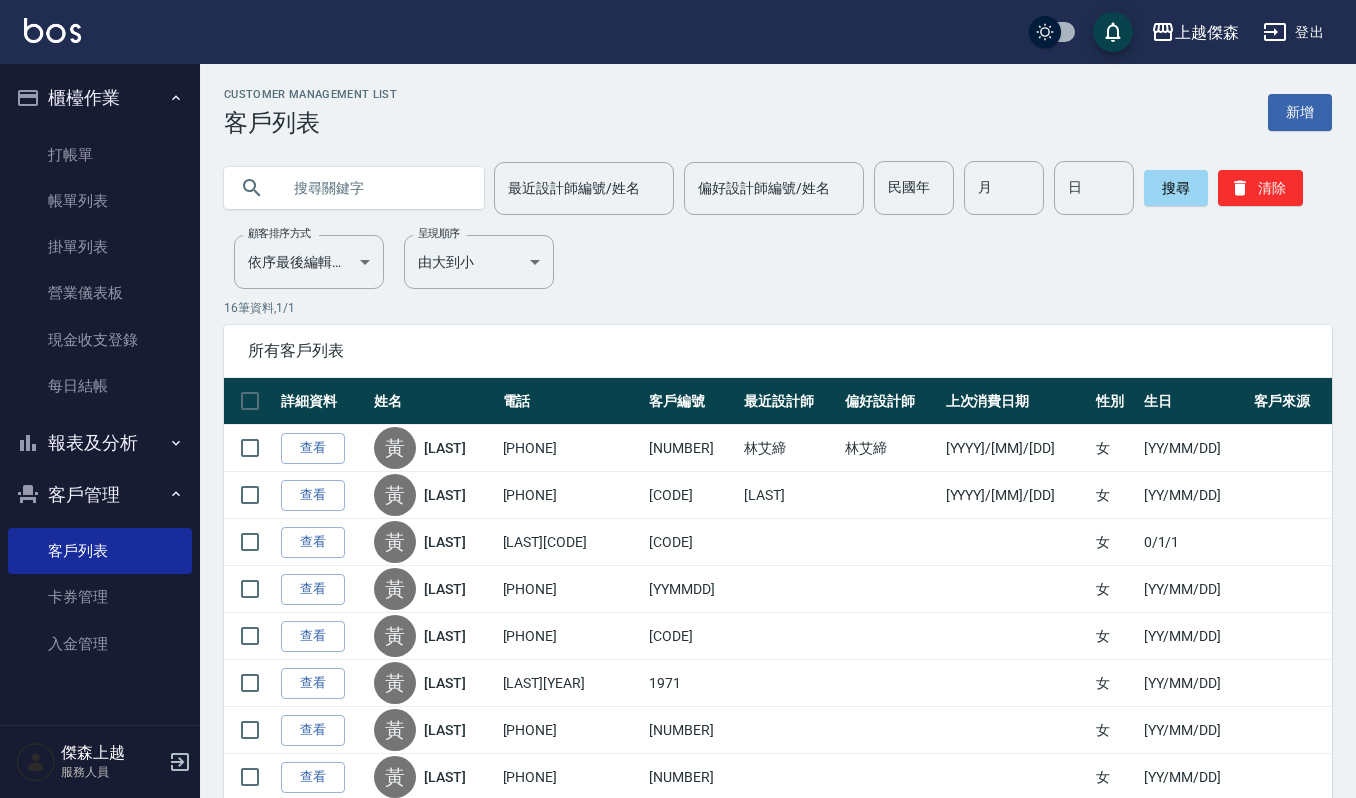 type 